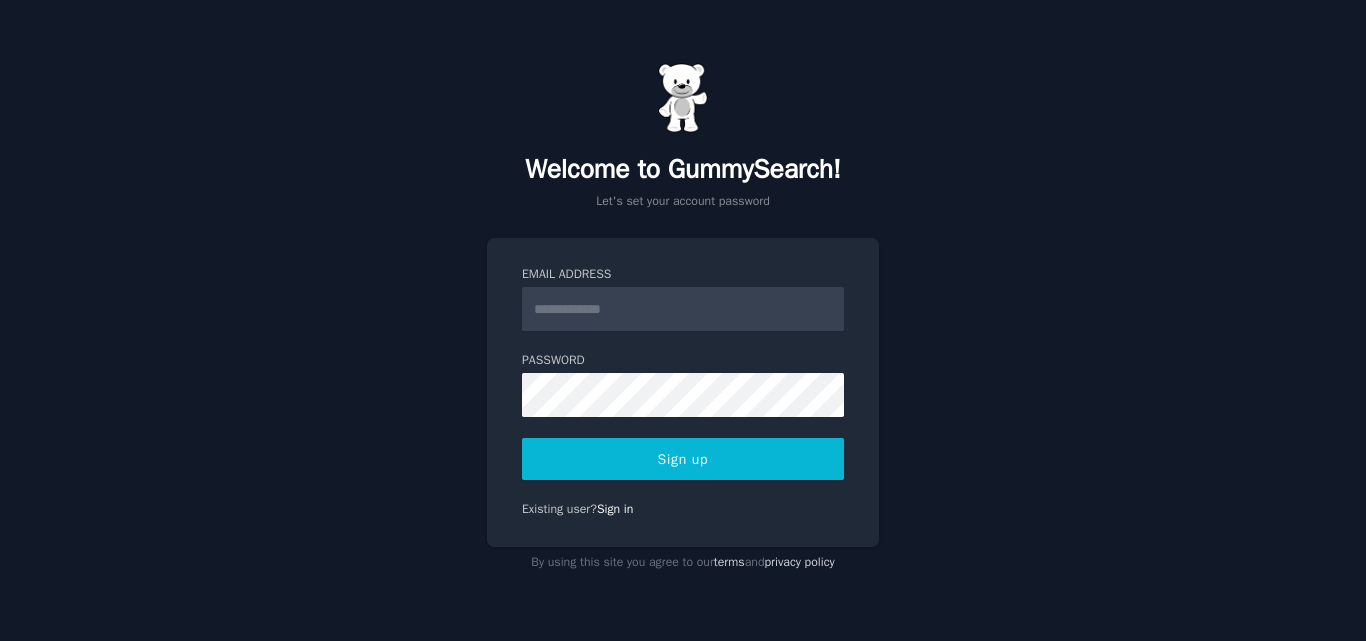 scroll, scrollTop: 0, scrollLeft: 0, axis: both 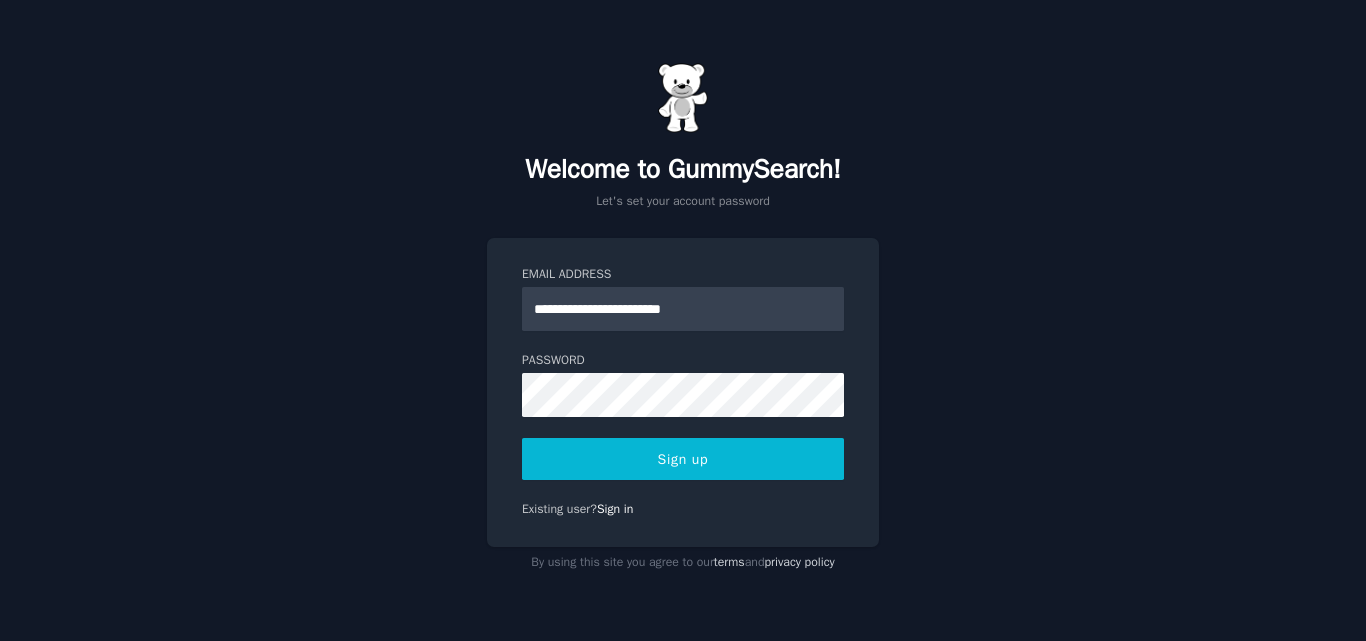click on "**********" 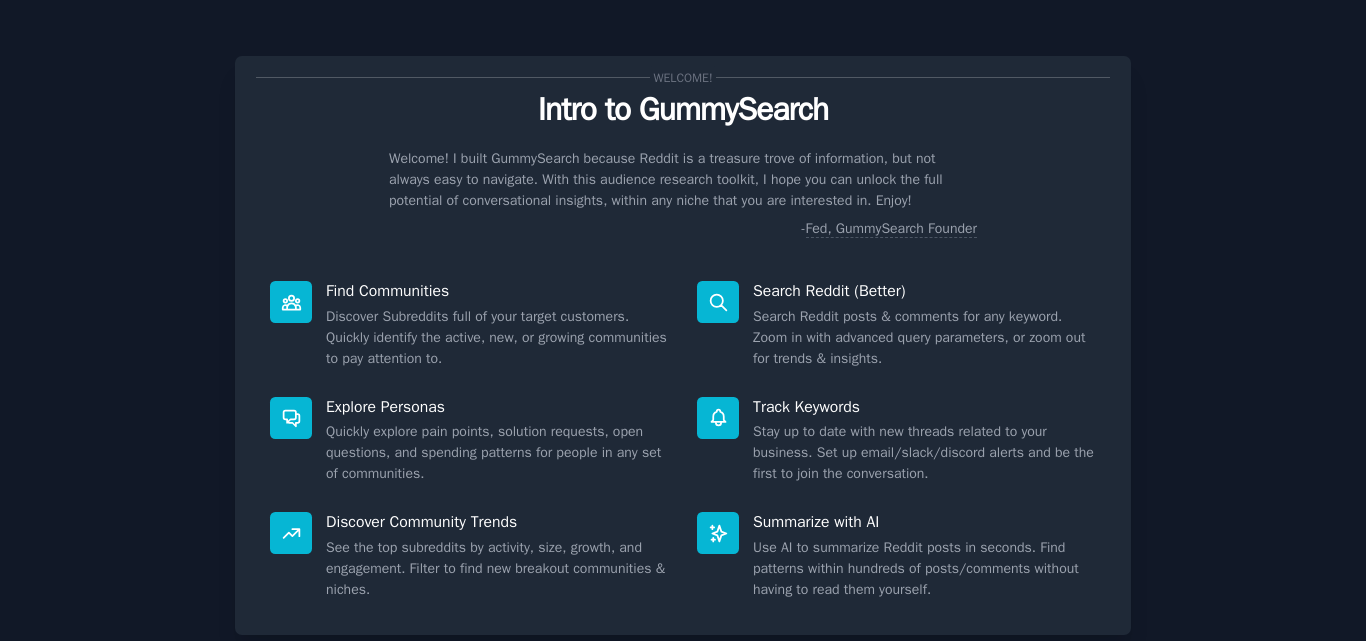 scroll, scrollTop: 0, scrollLeft: 0, axis: both 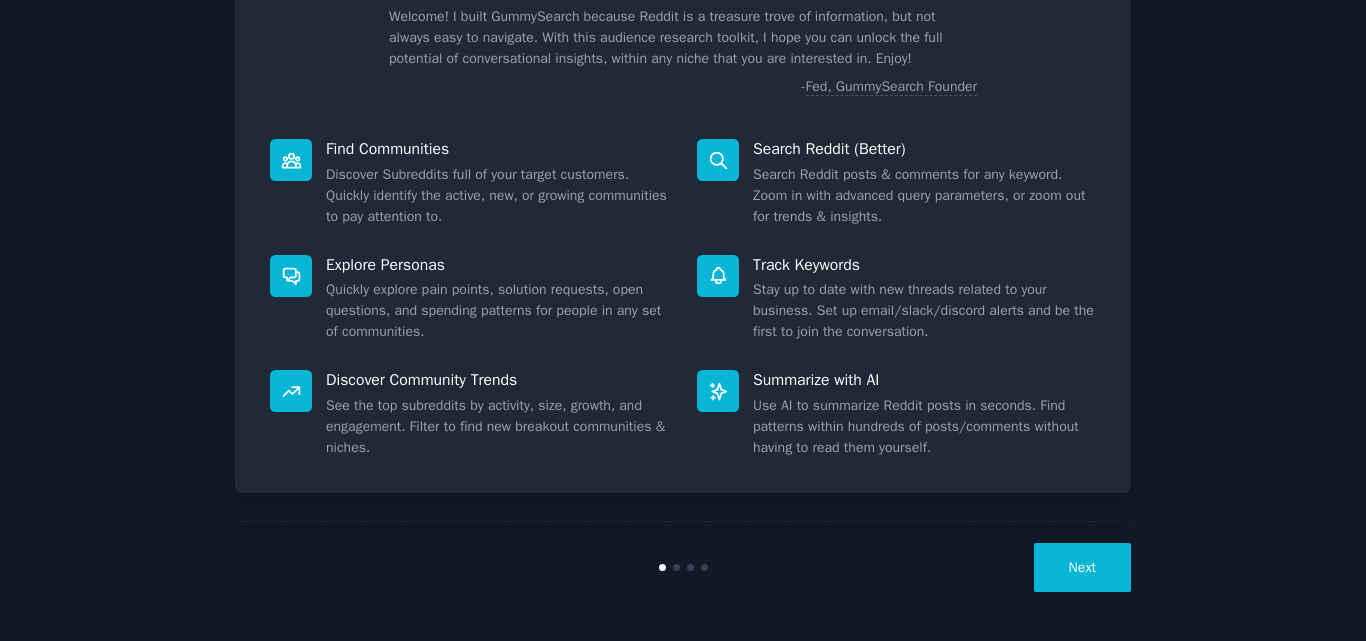click on "Next" at bounding box center [1082, 567] 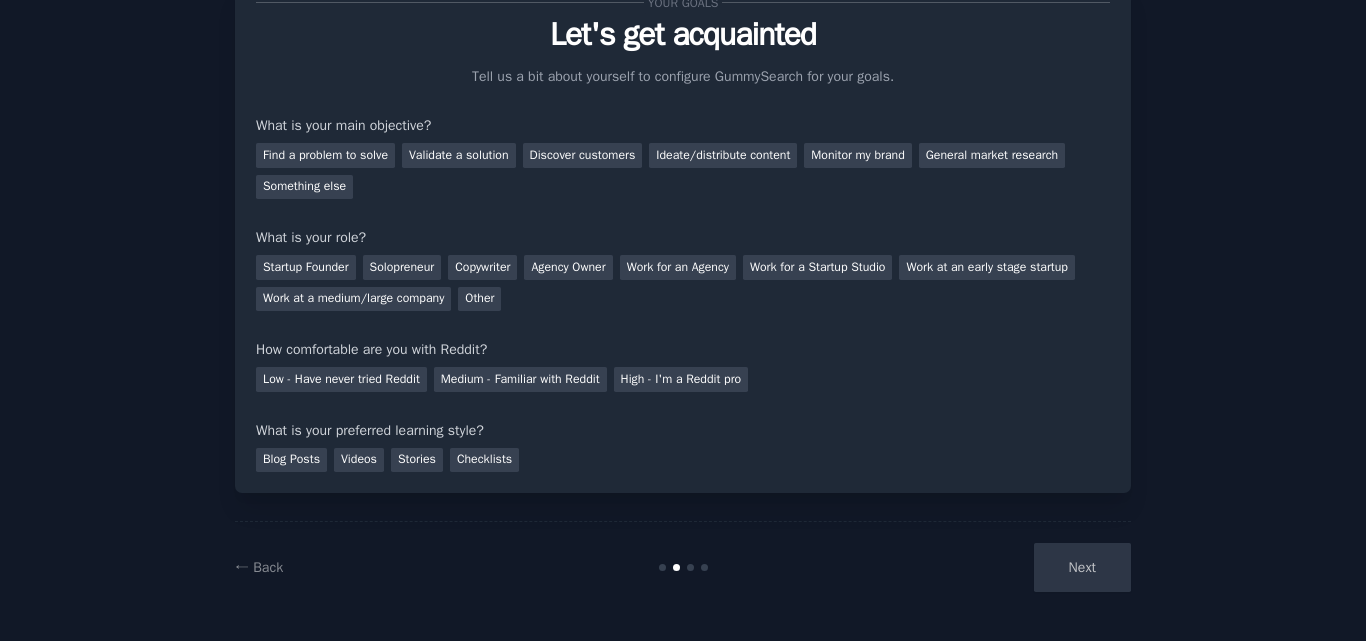 click on "Next" at bounding box center [981, 567] 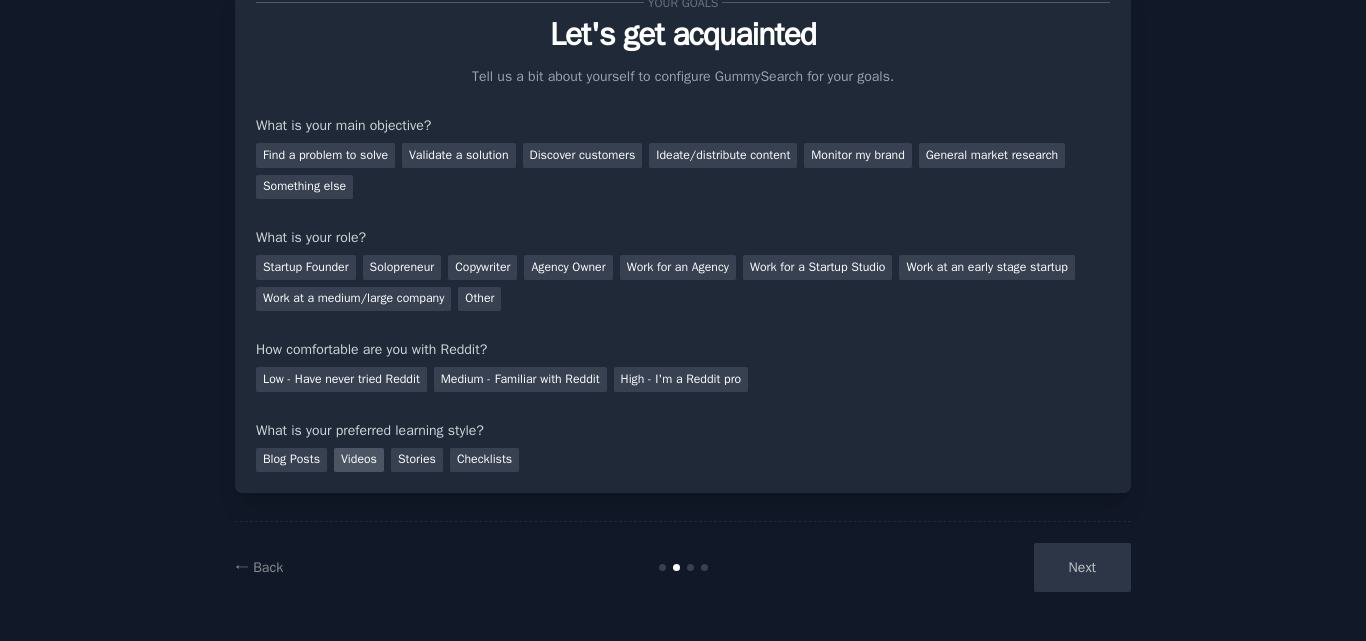 click on "Videos" at bounding box center [359, 460] 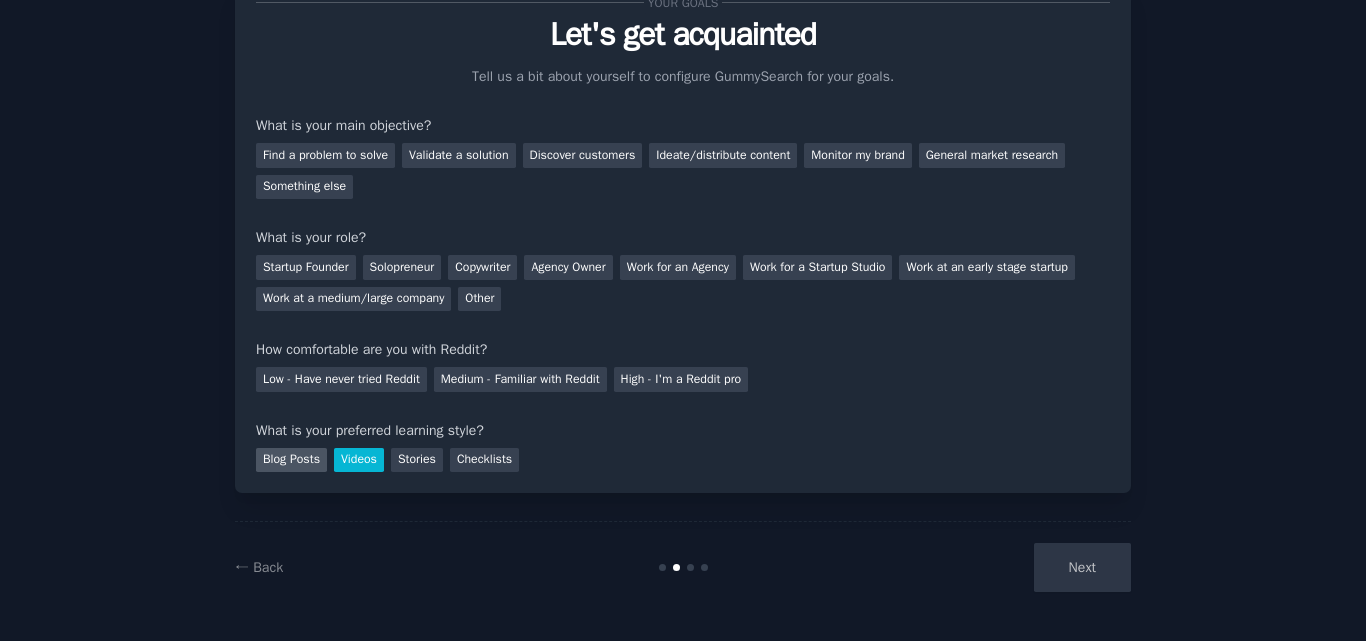 click on "Blog Posts" at bounding box center [291, 460] 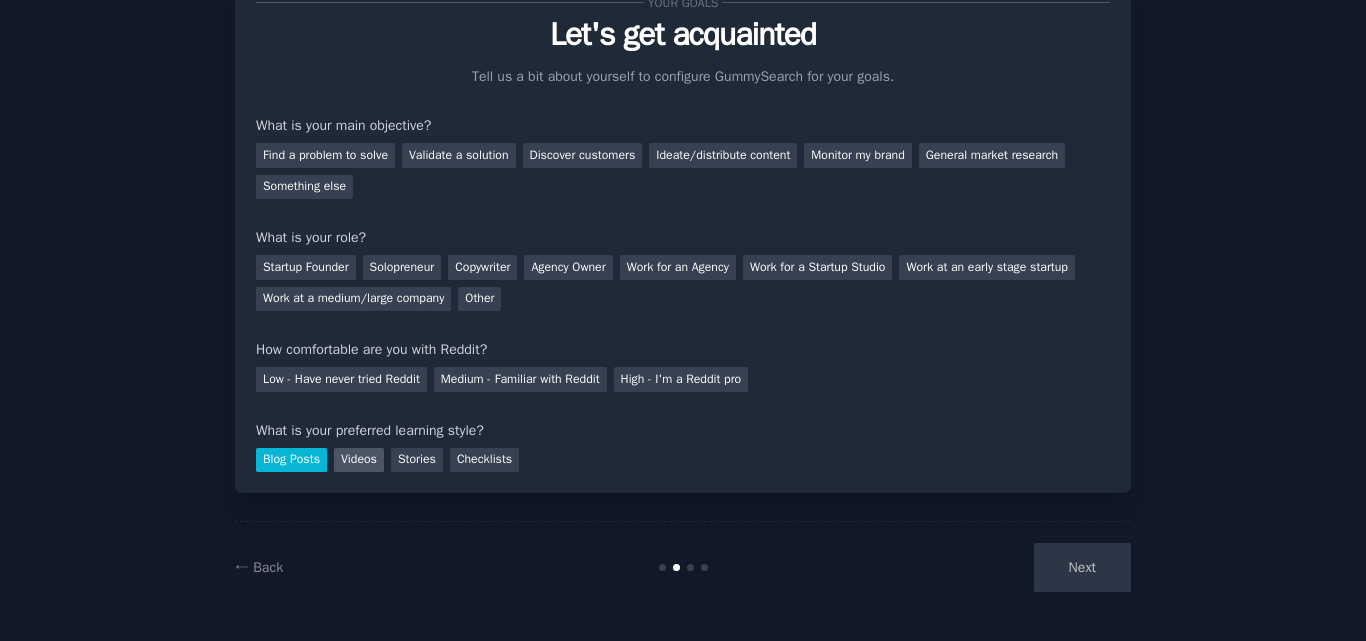 click on "Videos" at bounding box center (359, 460) 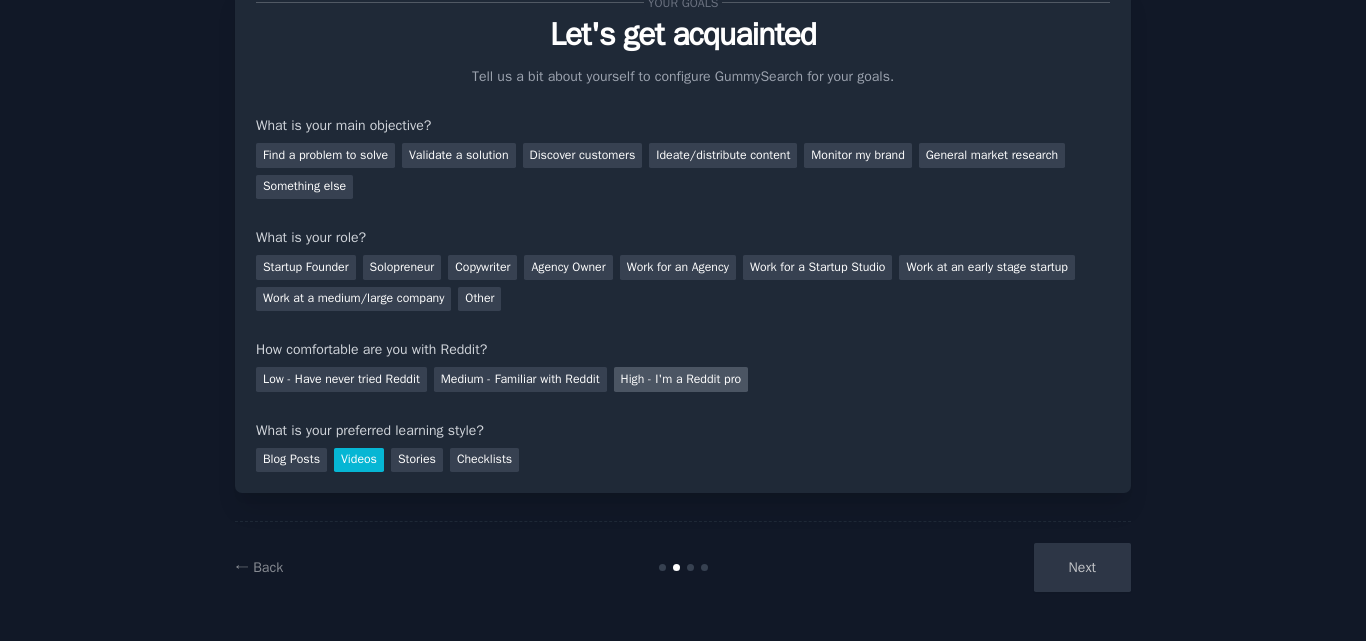 click on "High - I'm a Reddit pro" at bounding box center (681, 379) 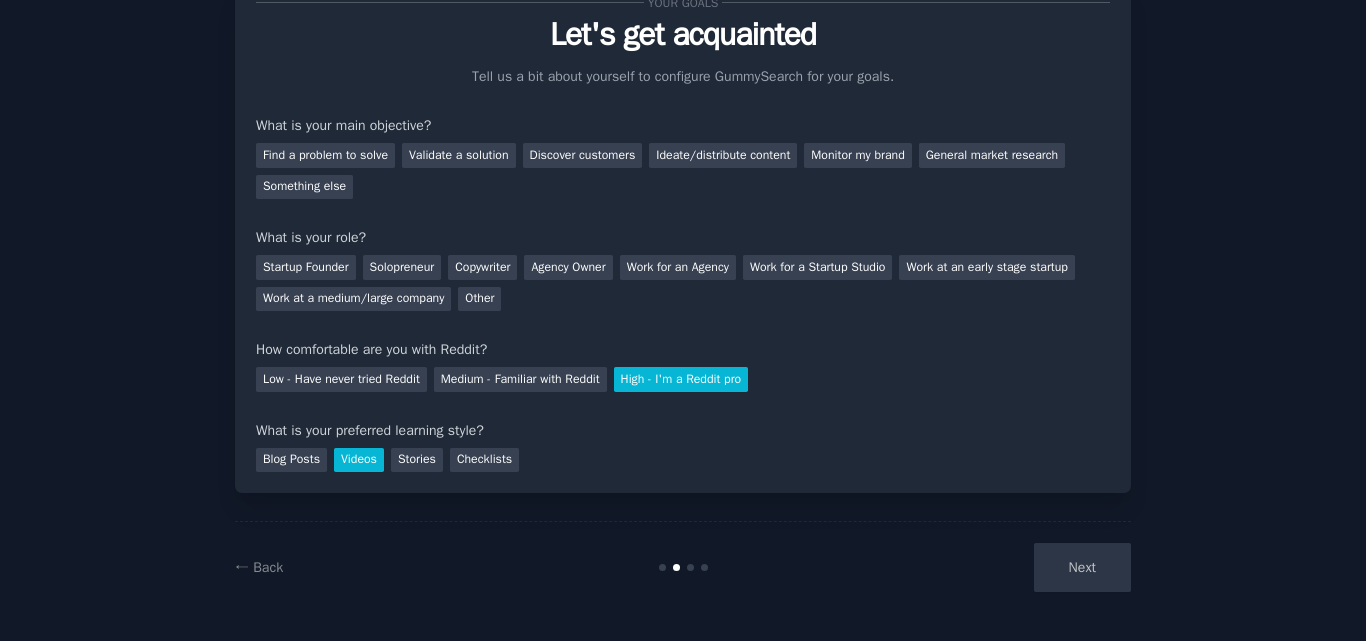 scroll, scrollTop: 0, scrollLeft: 0, axis: both 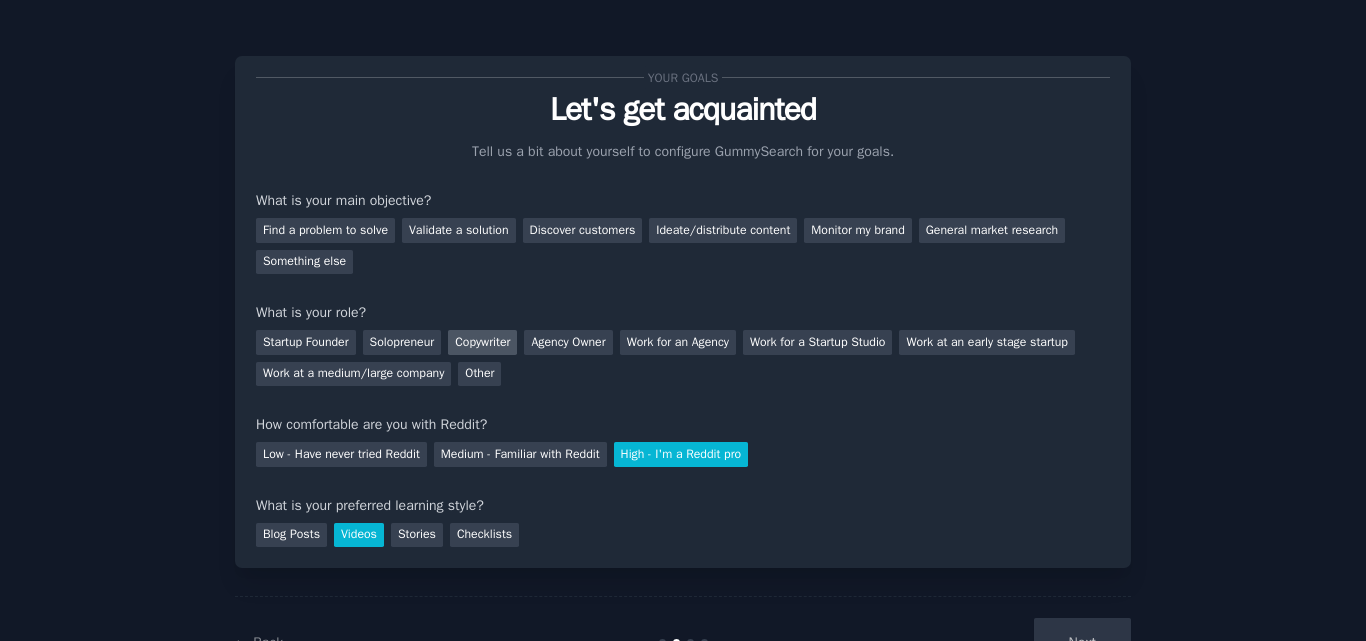 click on "Copywriter" at bounding box center [482, 342] 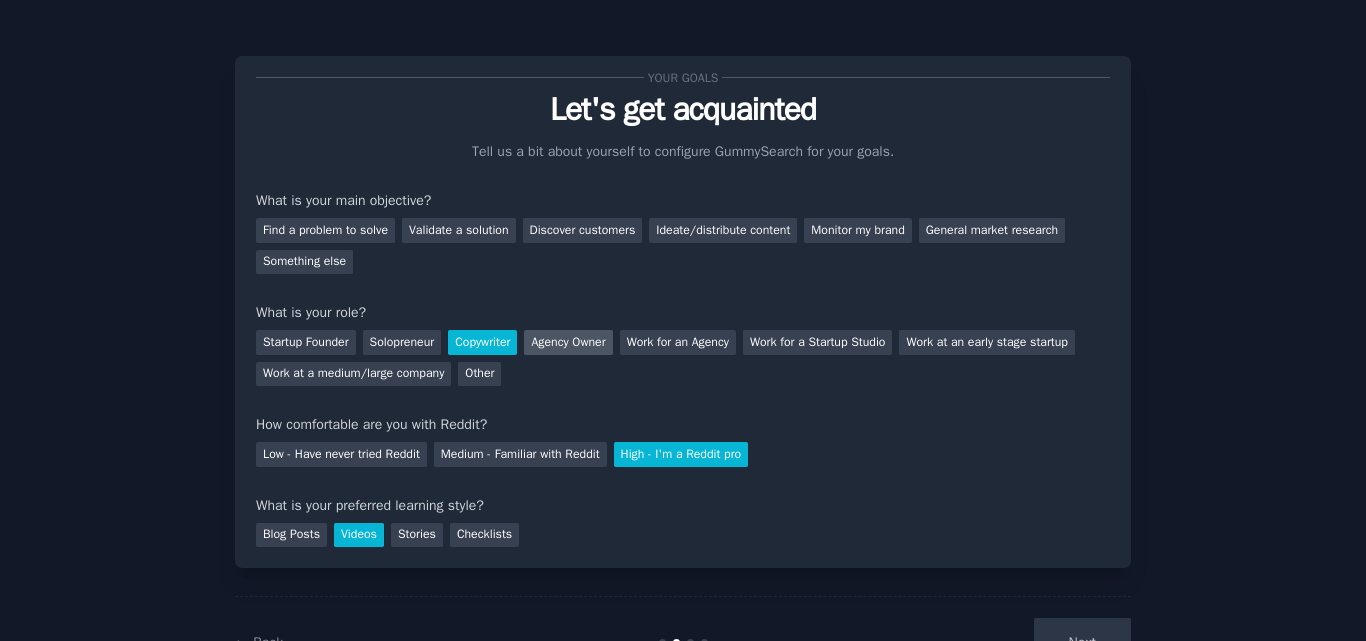 click on "Agency Owner" at bounding box center [568, 342] 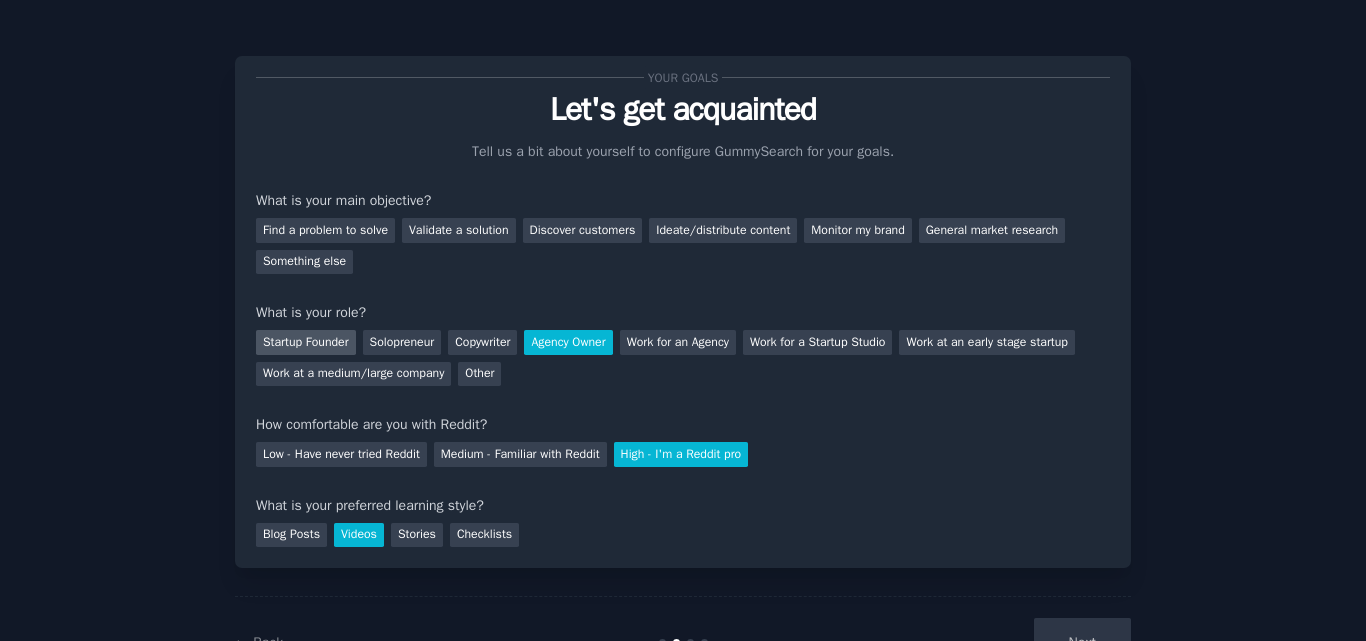 click on "Startup Founder" at bounding box center (306, 342) 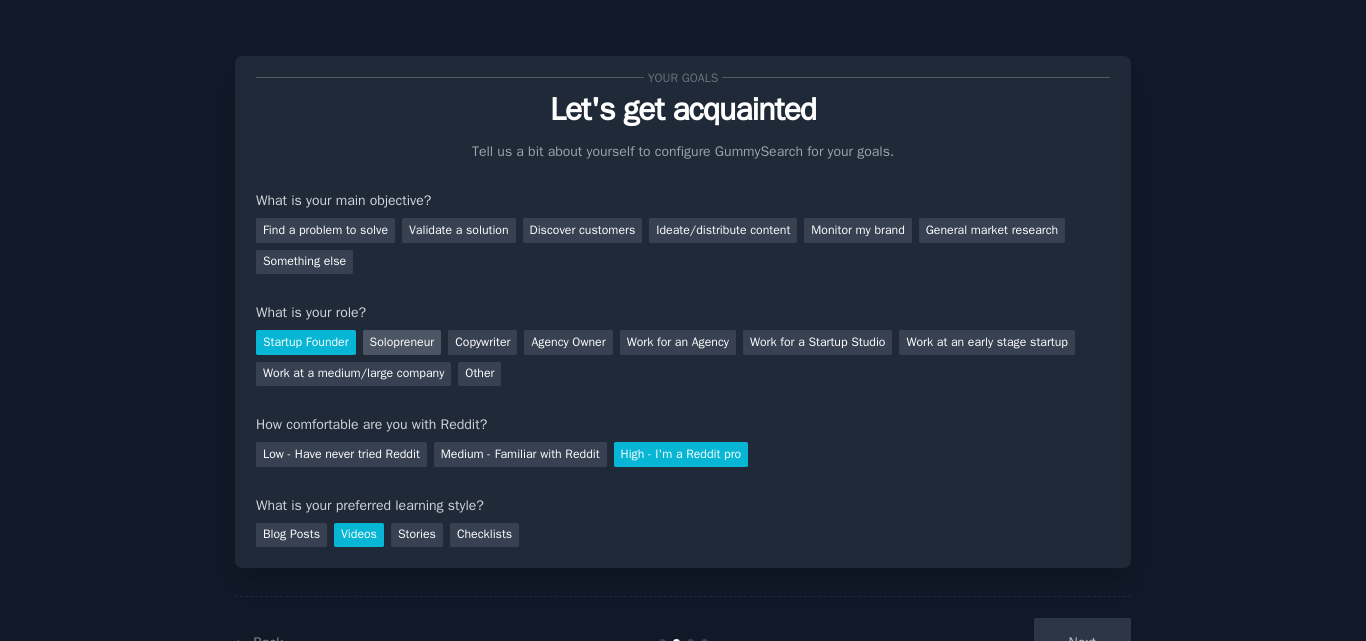 click on "Solopreneur" at bounding box center (402, 342) 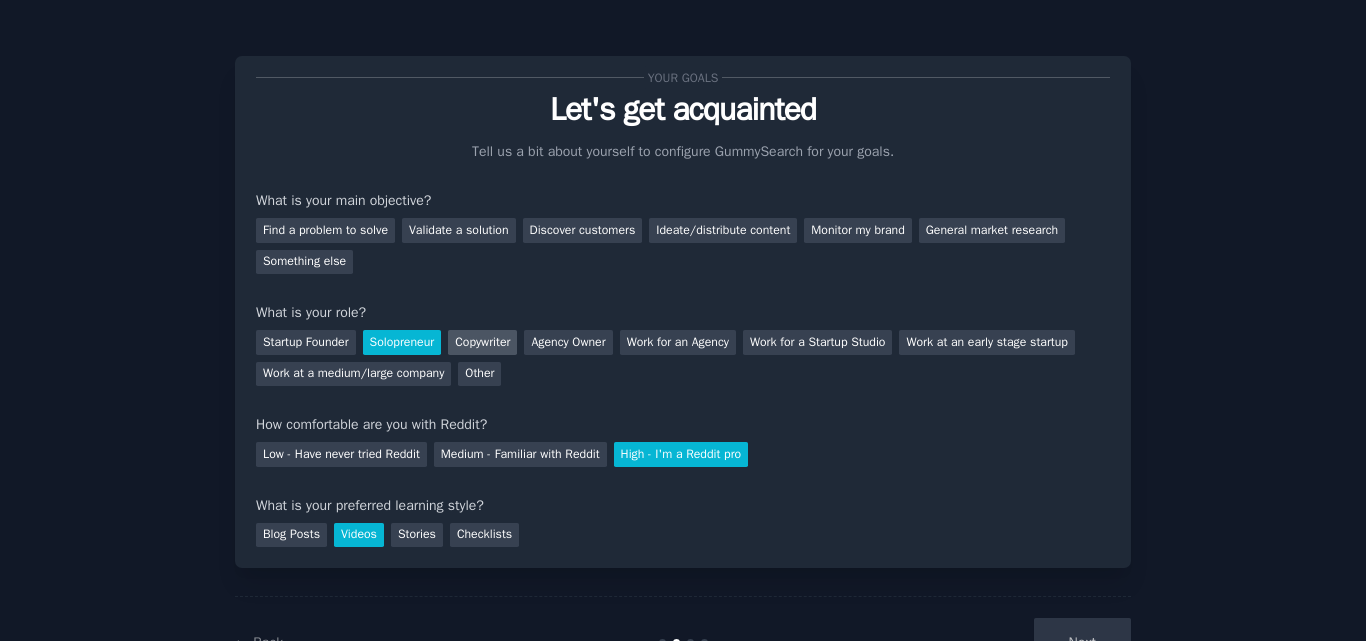 click on "Copywriter" at bounding box center (482, 342) 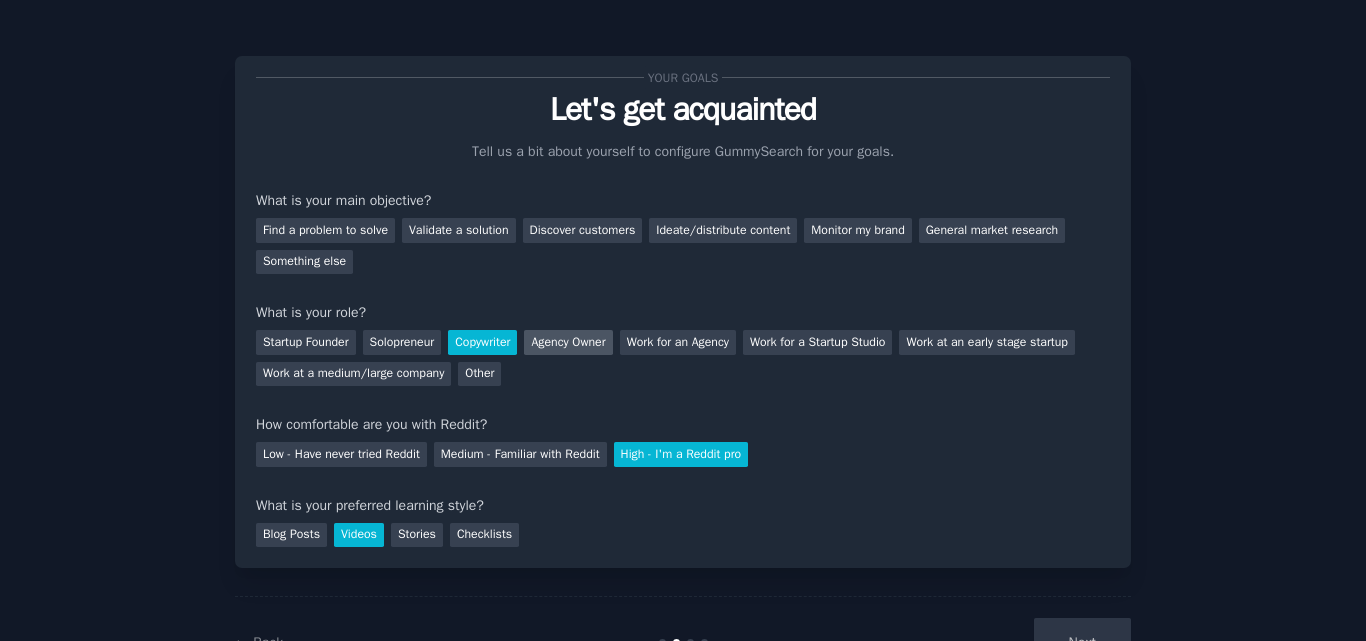 click on "Agency Owner" at bounding box center (568, 342) 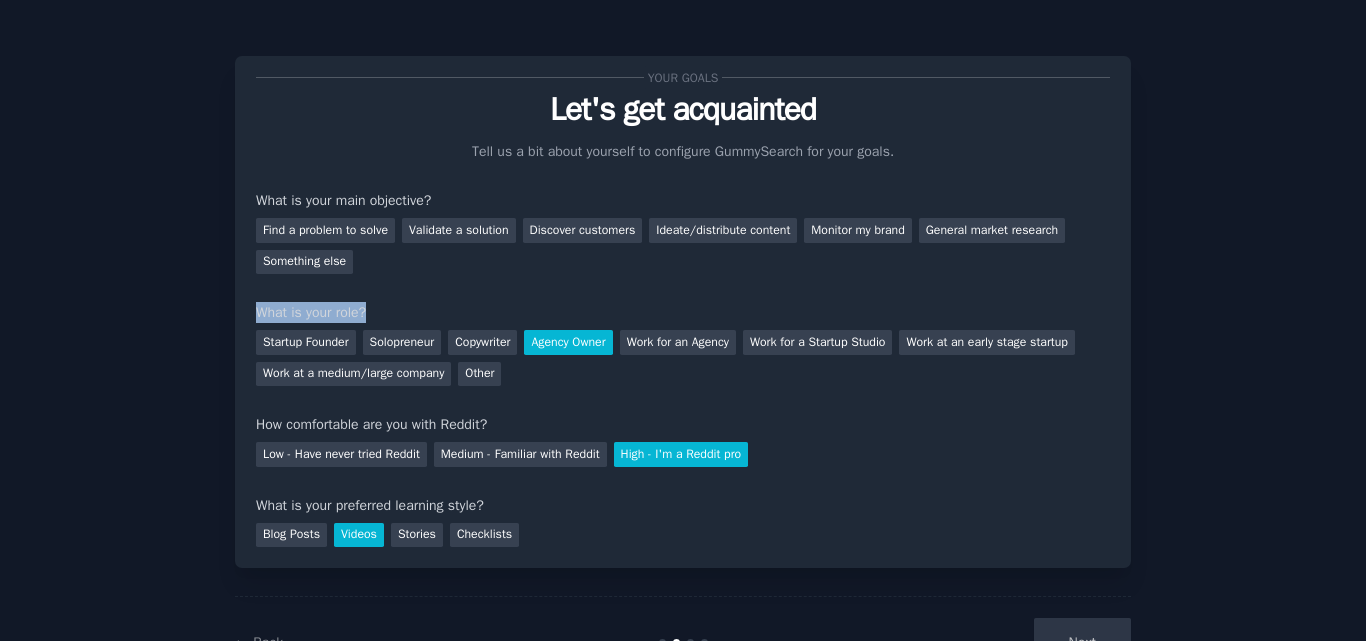 drag, startPoint x: 250, startPoint y: 312, endPoint x: 373, endPoint y: 309, distance: 123.03658 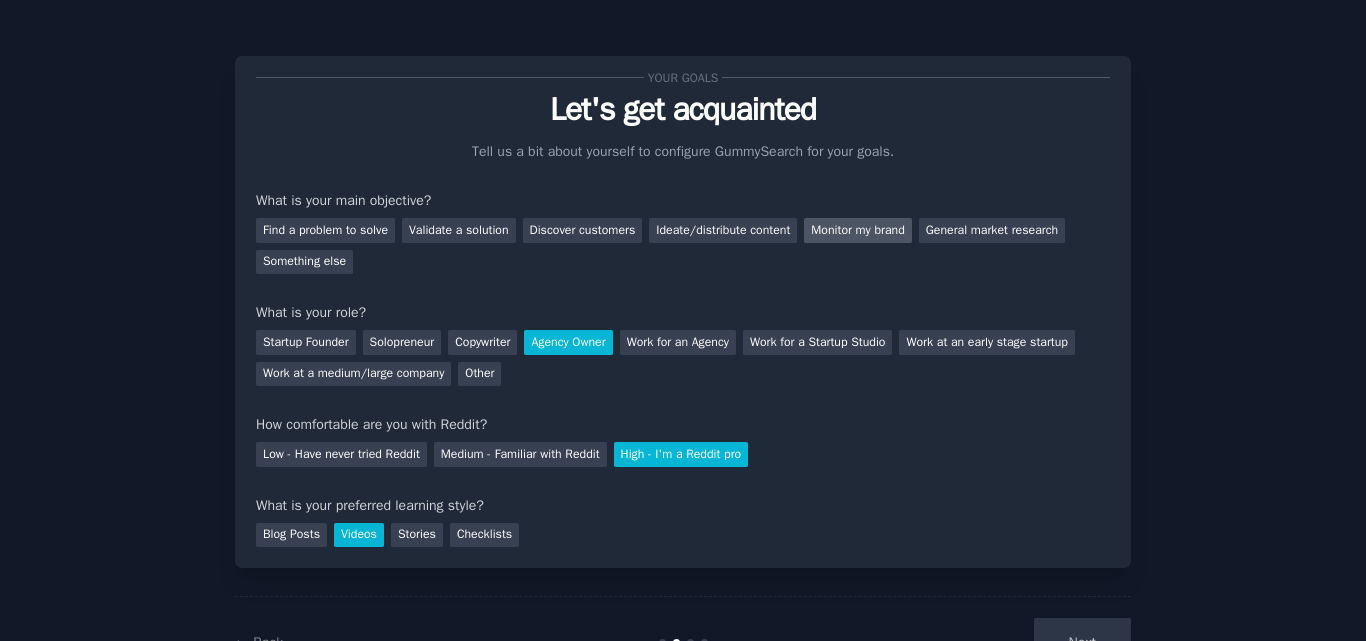 click on "Monitor my brand" at bounding box center (857, 230) 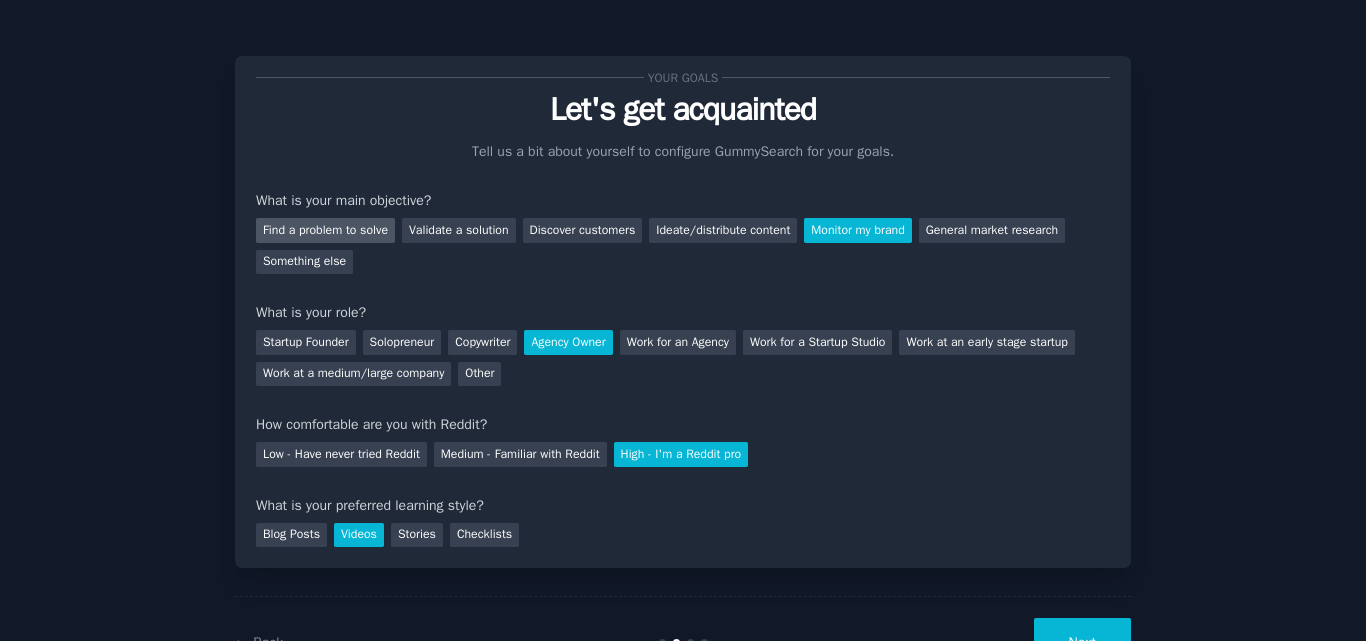 click on "Find a problem to solve" at bounding box center [325, 230] 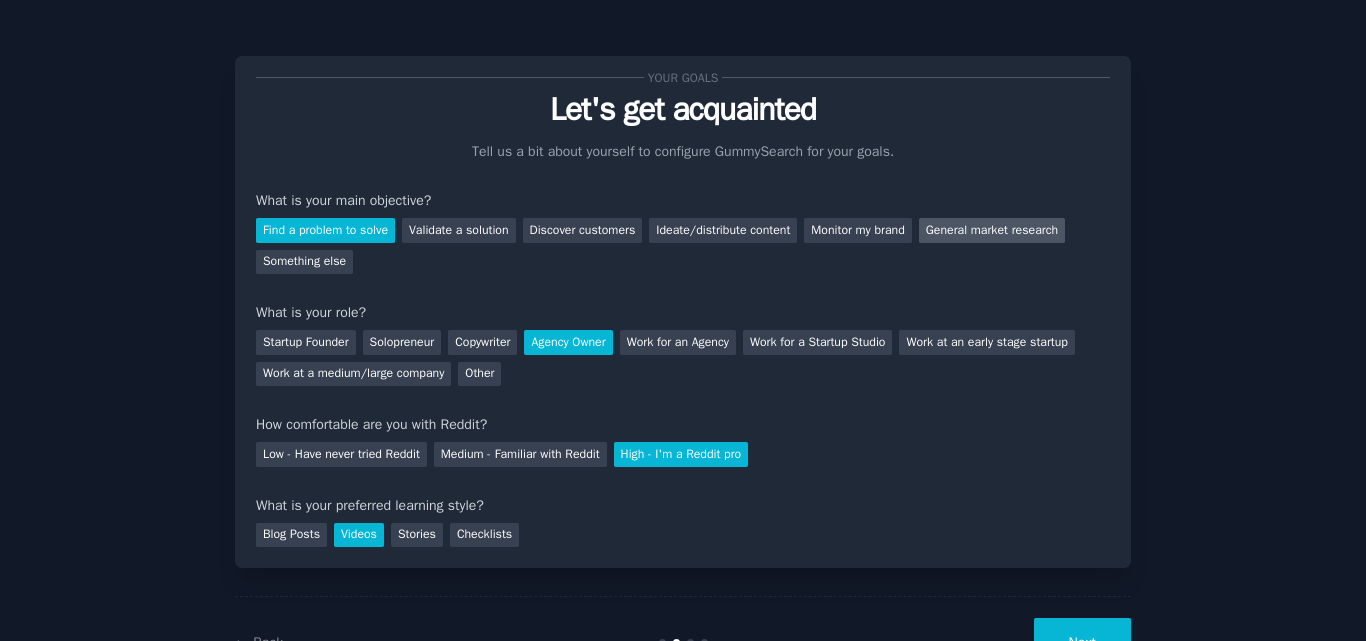 click on "General market research" at bounding box center [992, 230] 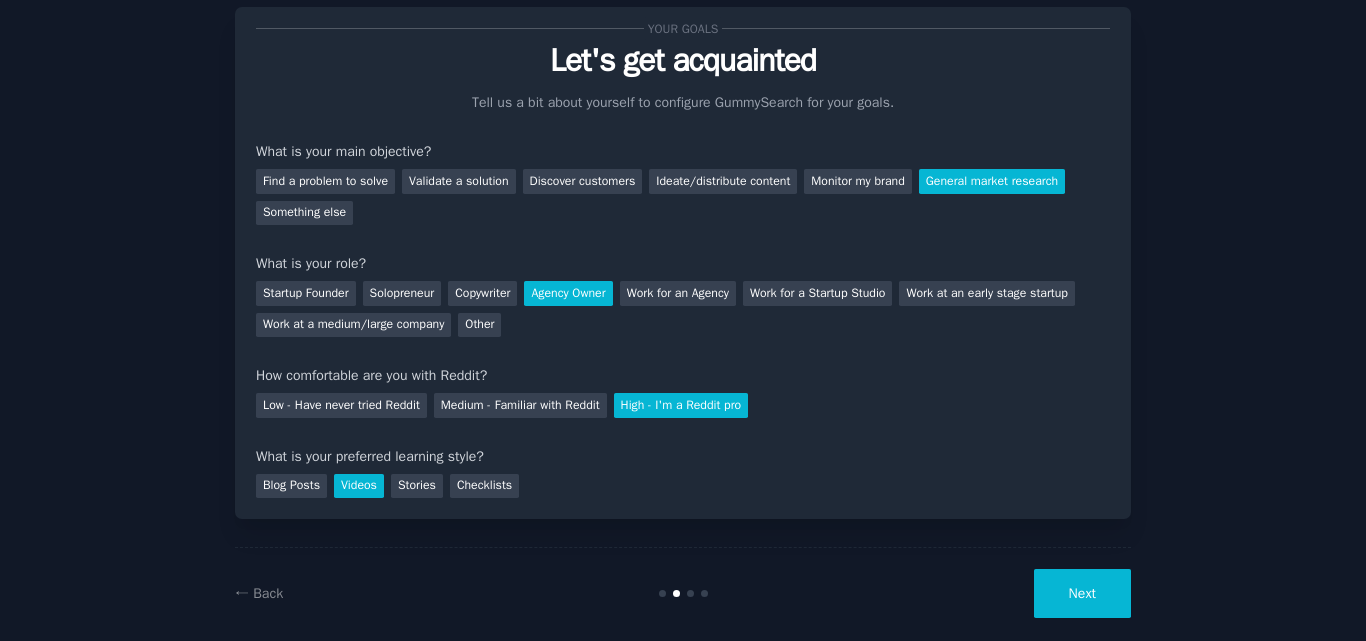 scroll, scrollTop: 75, scrollLeft: 0, axis: vertical 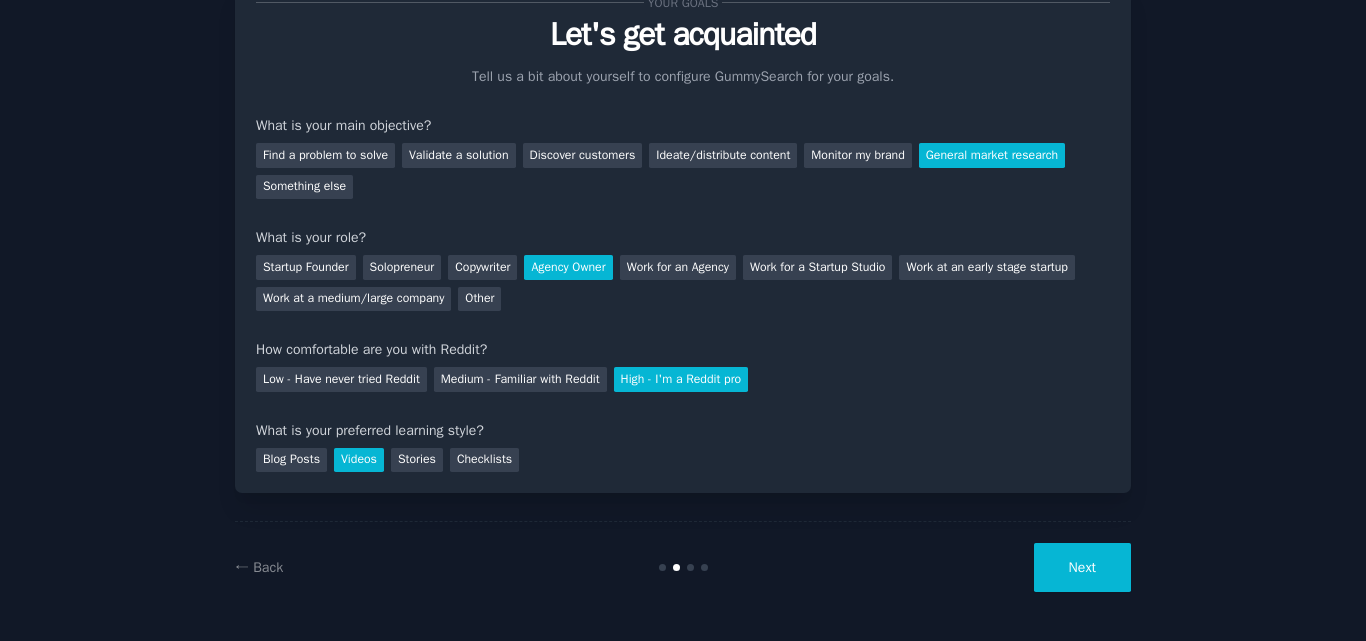 click on "Find a problem to solve Validate a solution Discover customers Ideate/distribute content Monitor my brand General market research Something else" at bounding box center (683, 167) 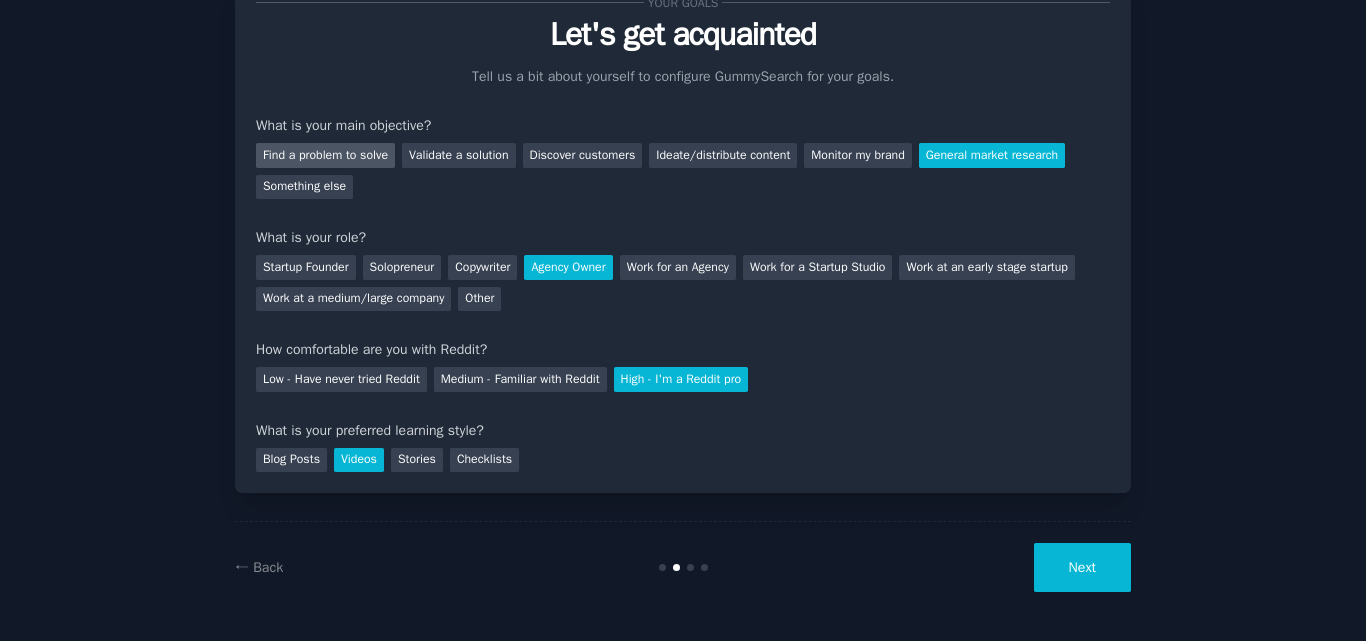click on "Find a problem to solve" at bounding box center [325, 155] 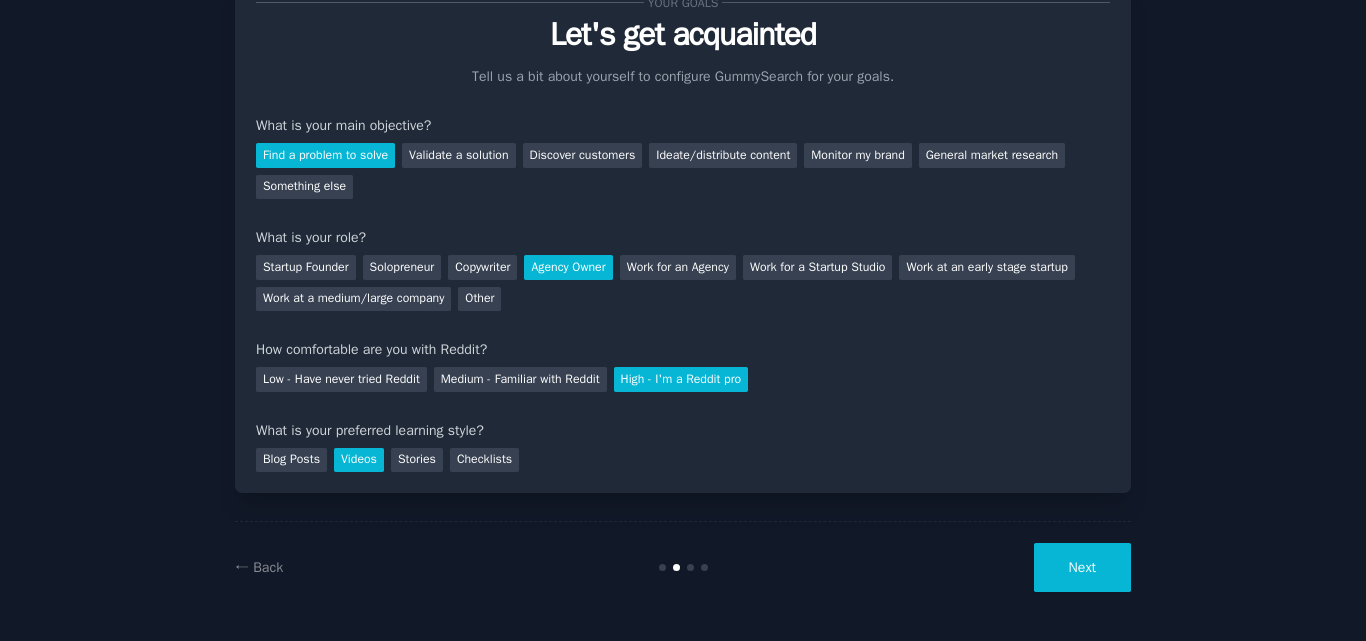 click on "Next" at bounding box center [1082, 567] 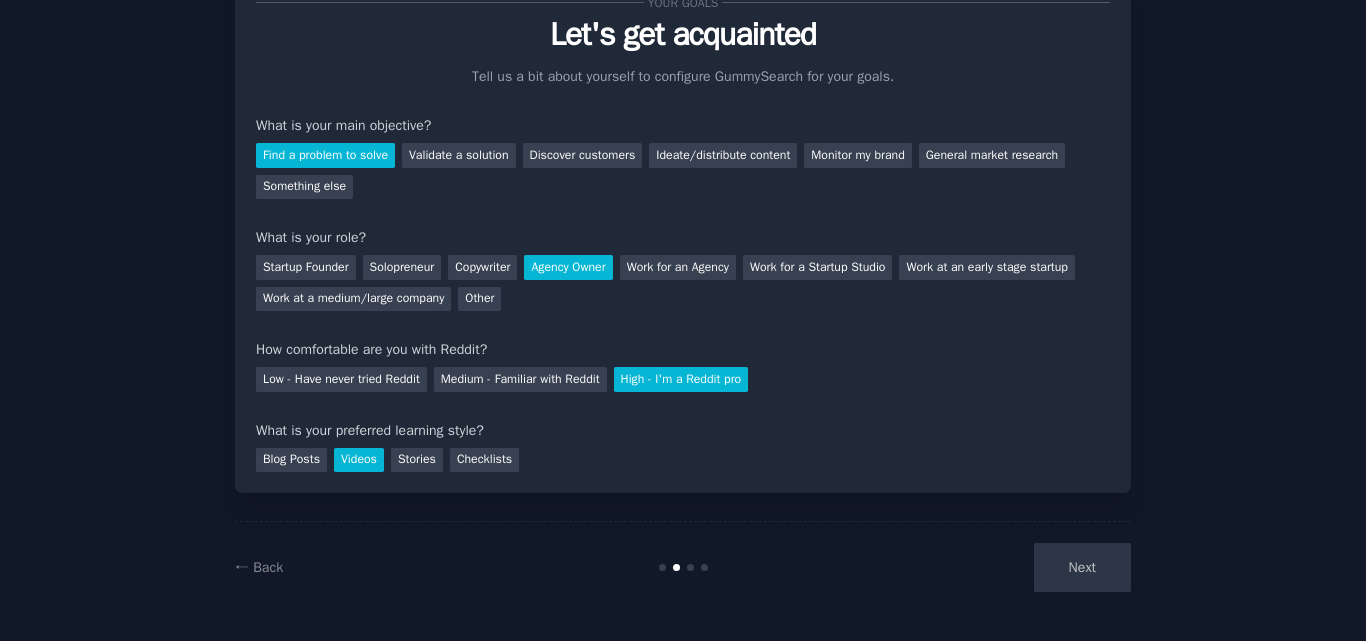 scroll, scrollTop: 26, scrollLeft: 0, axis: vertical 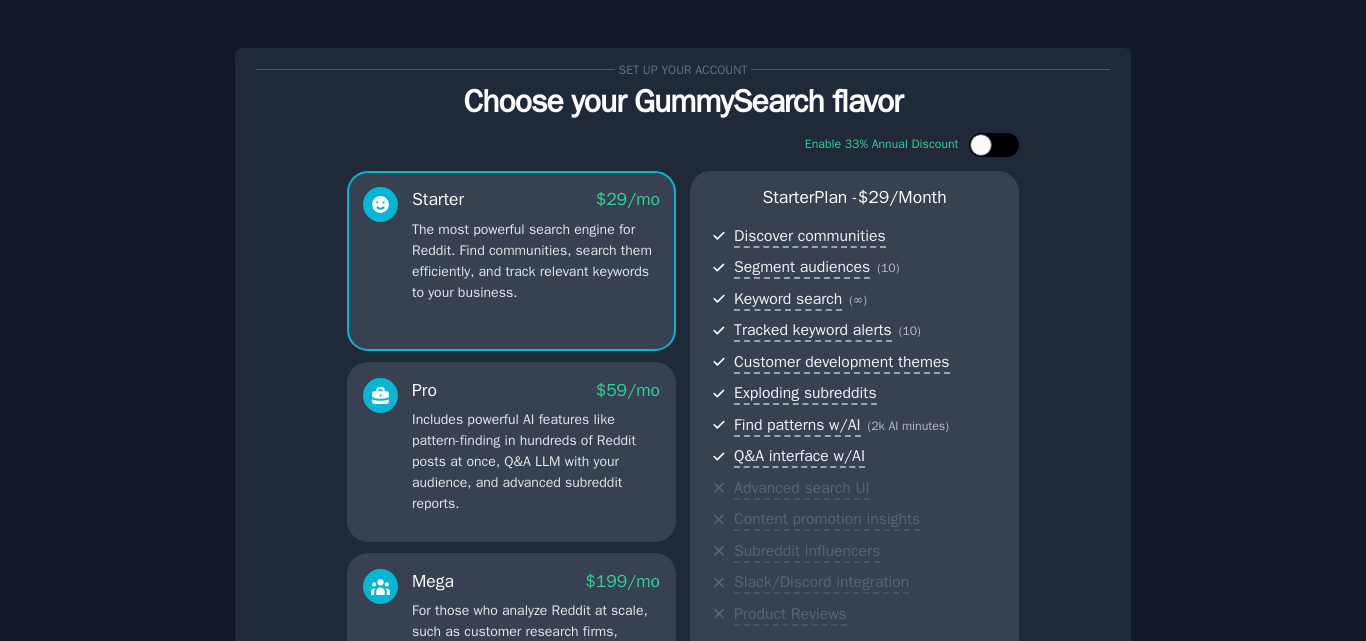 click at bounding box center [981, 145] 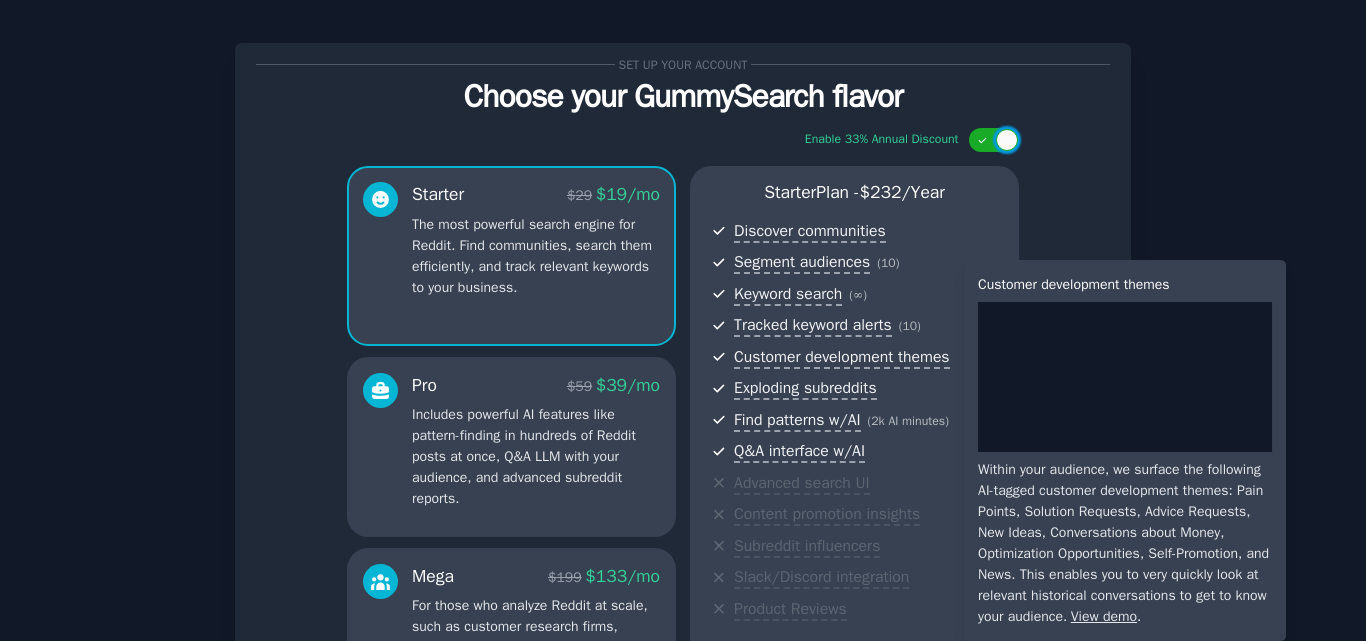 scroll, scrollTop: 0, scrollLeft: 0, axis: both 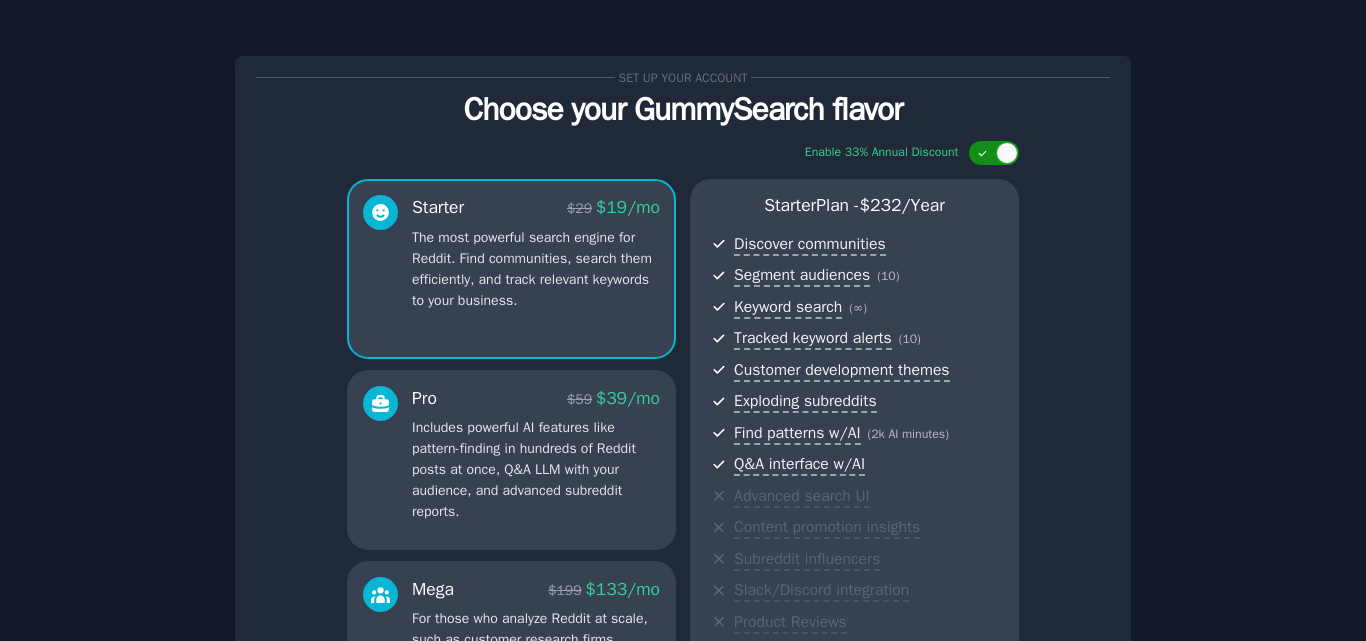 click at bounding box center [984, 153] 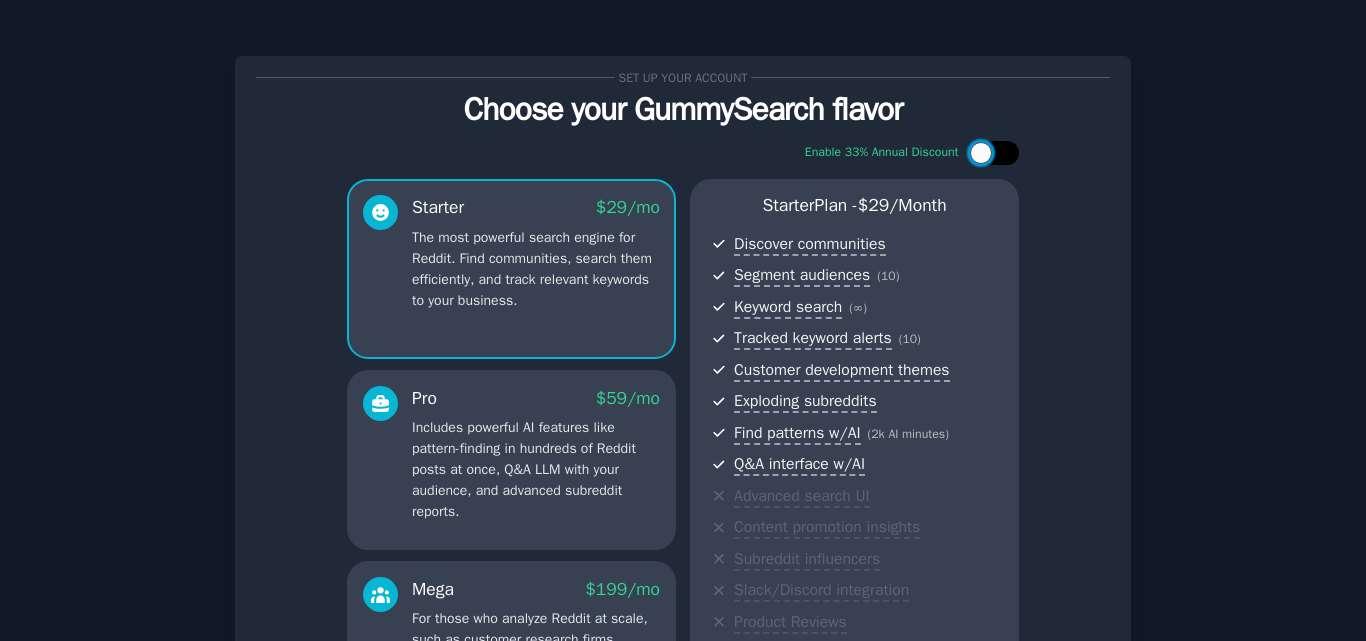 click at bounding box center (981, 153) 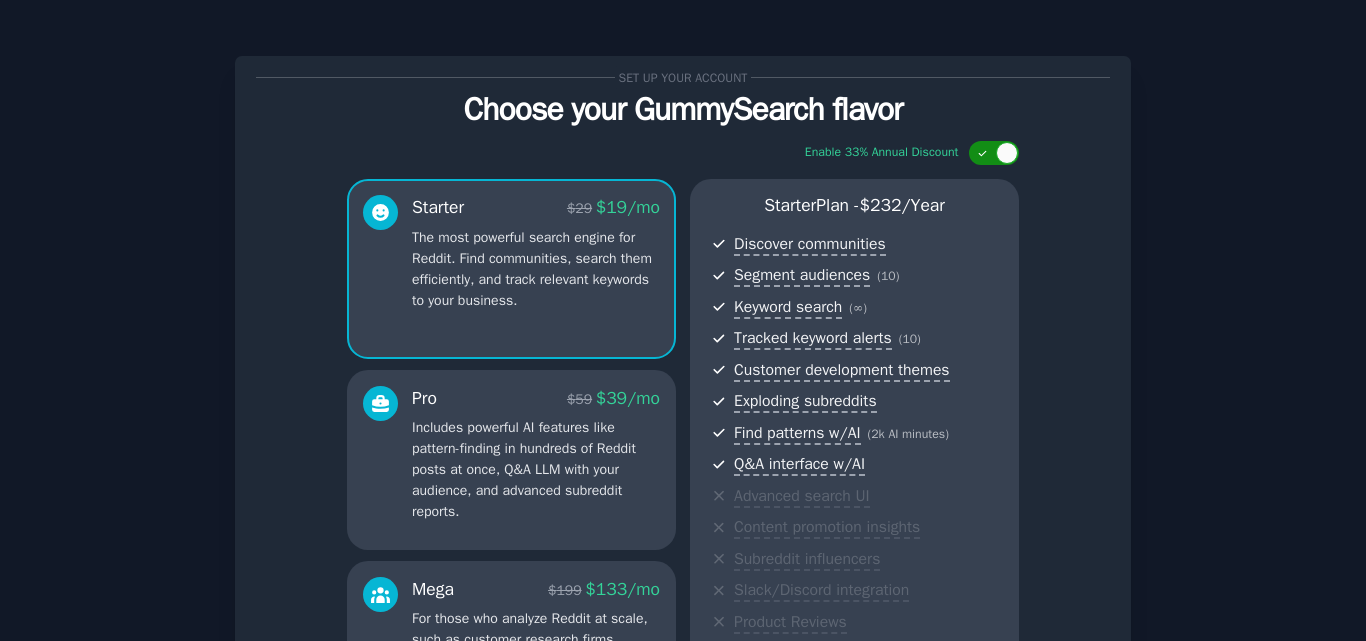 click at bounding box center (984, 153) 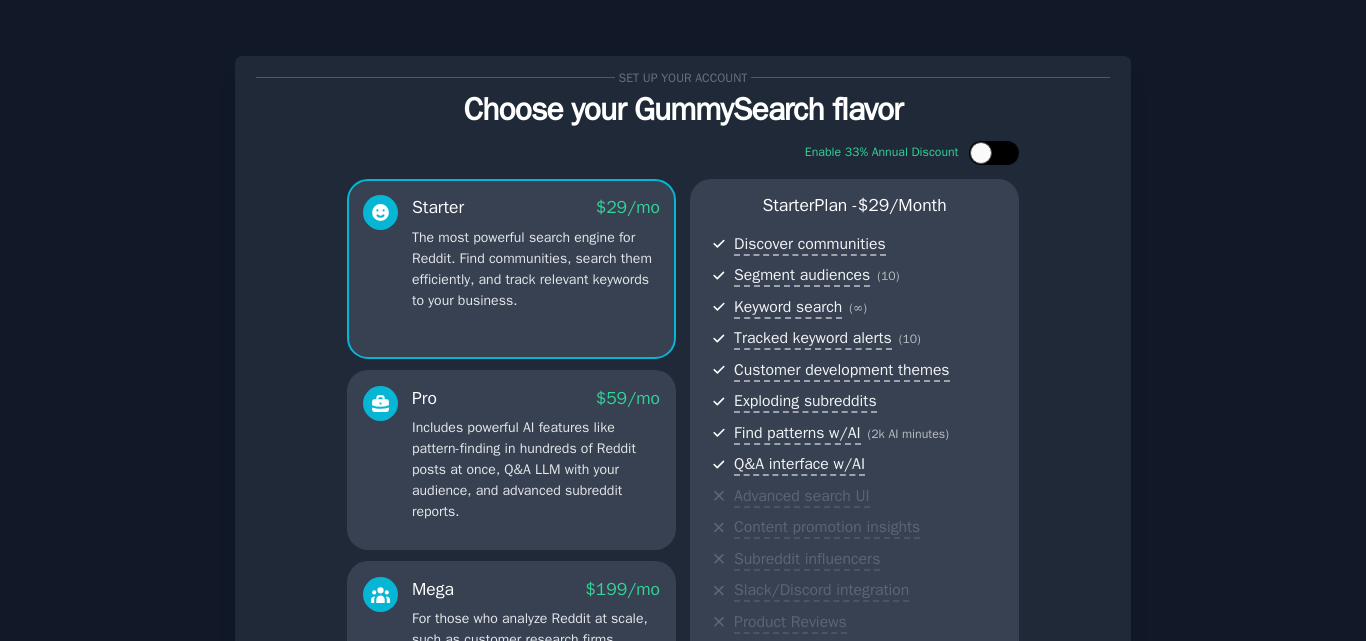 click at bounding box center (981, 153) 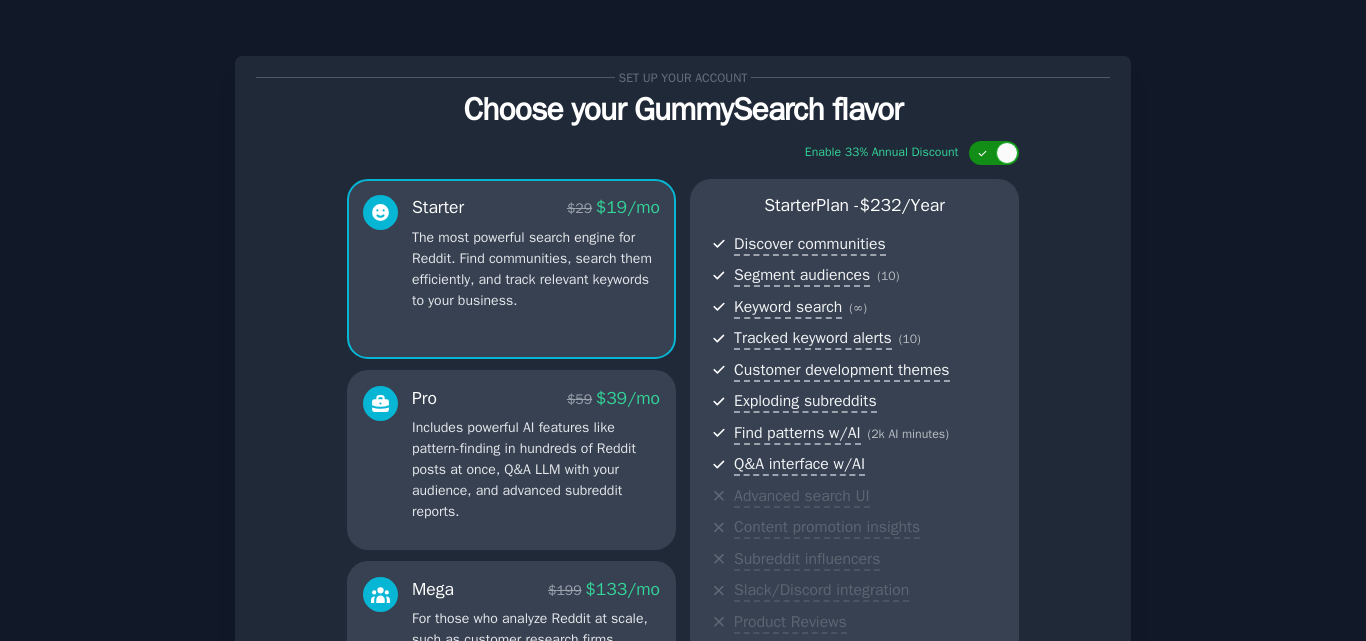 click at bounding box center [984, 153] 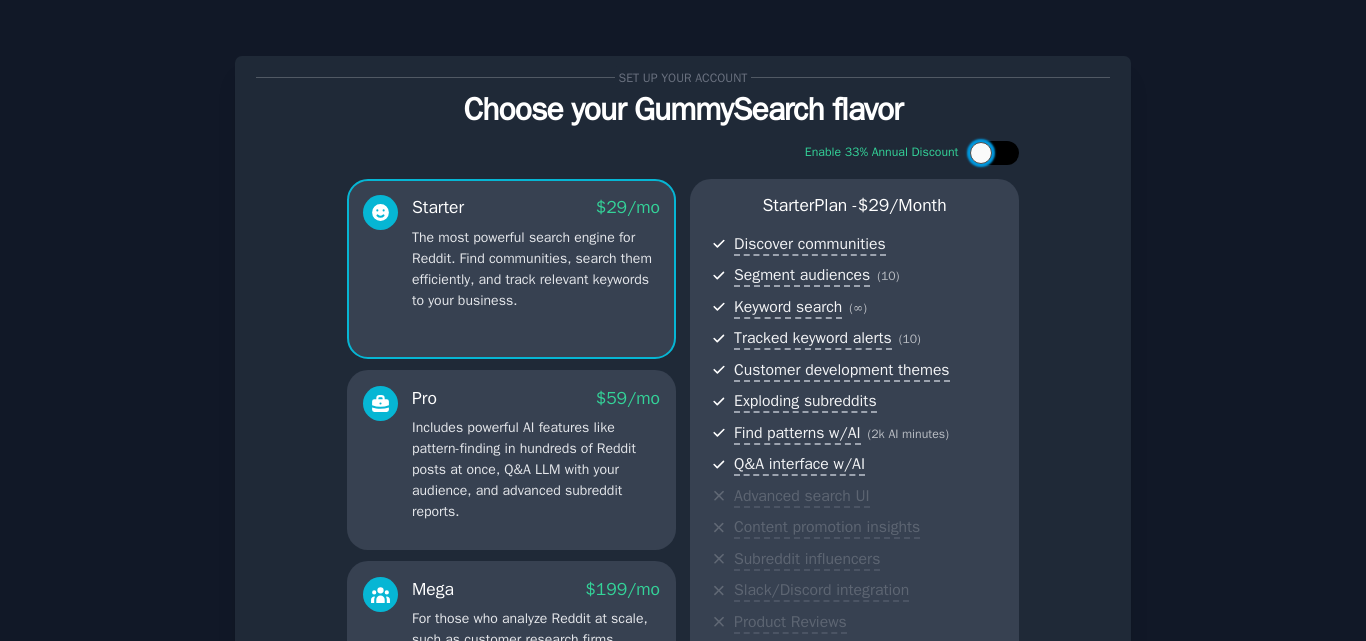 click at bounding box center (981, 153) 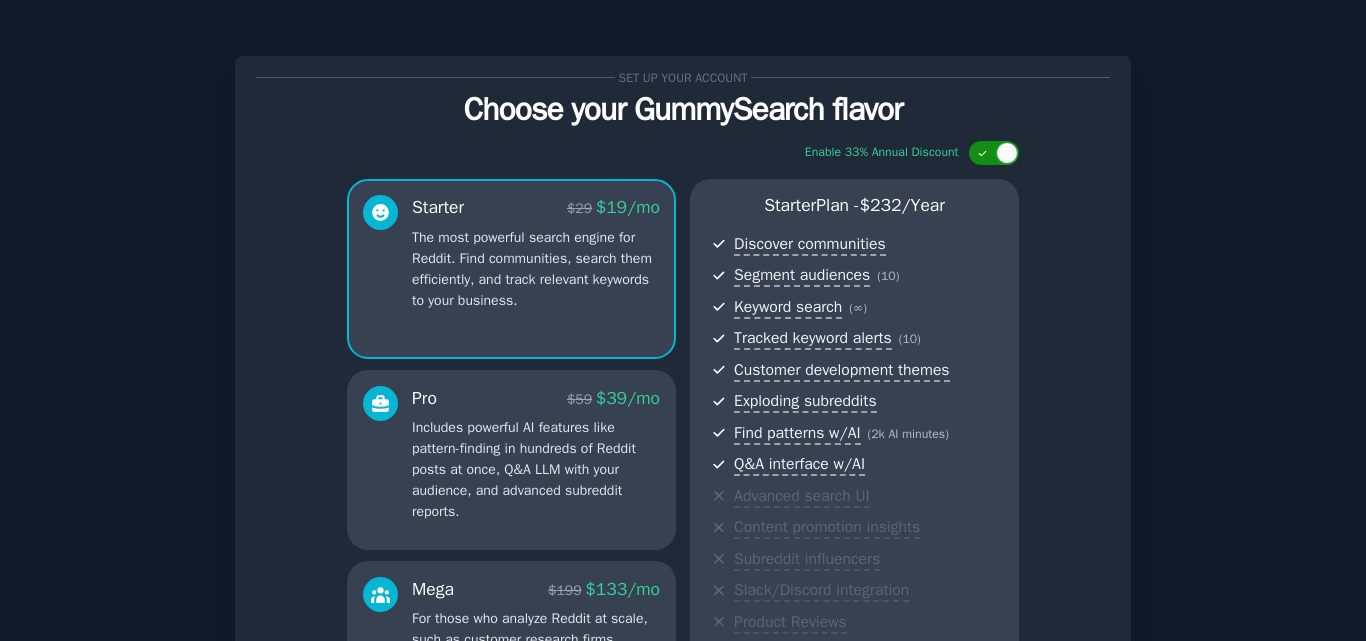 click at bounding box center (984, 153) 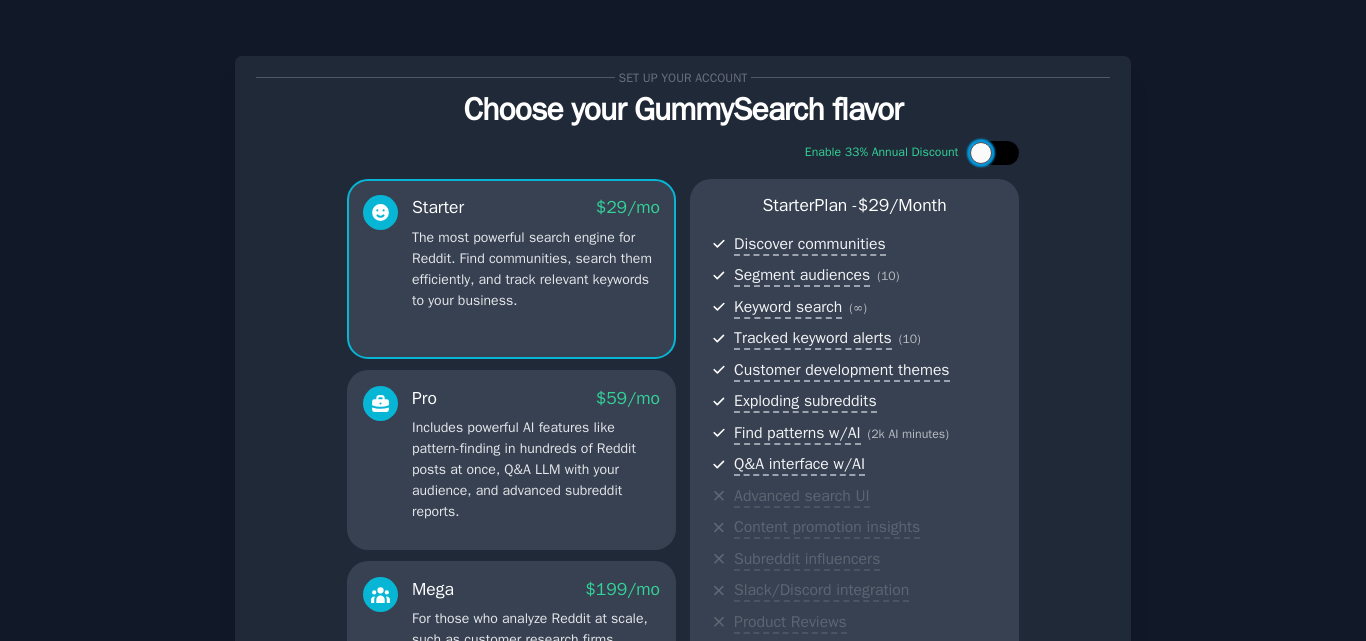 click at bounding box center (981, 153) 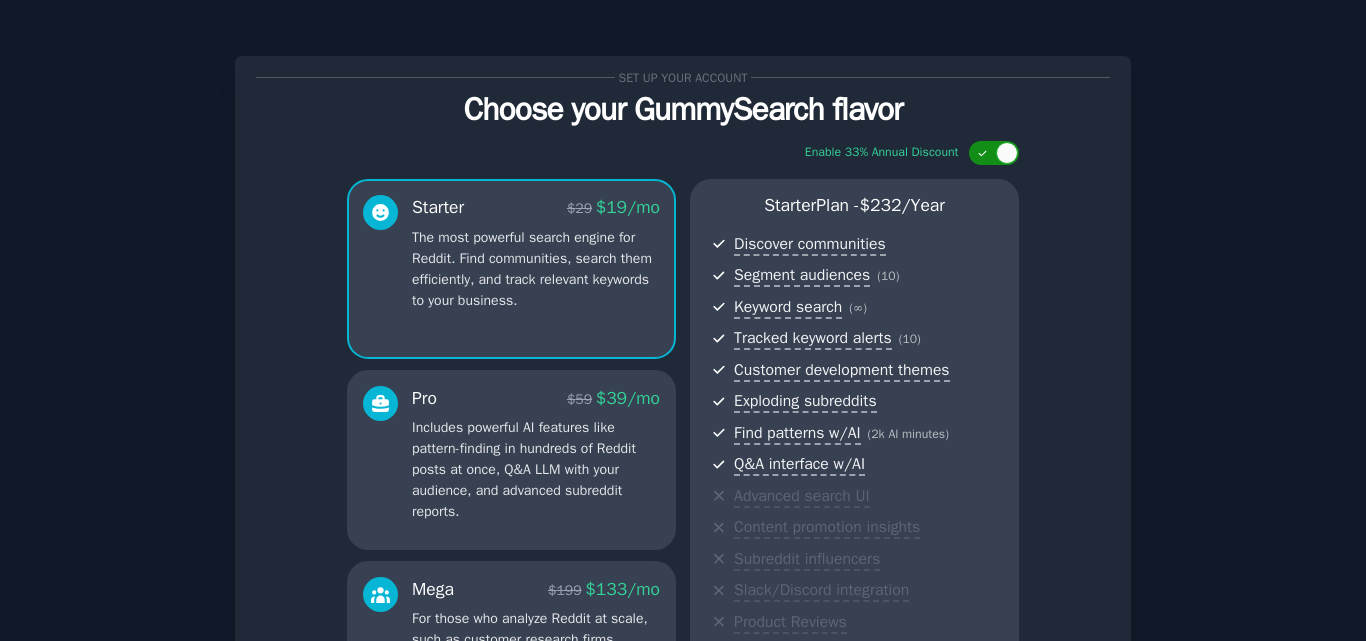 click at bounding box center (984, 153) 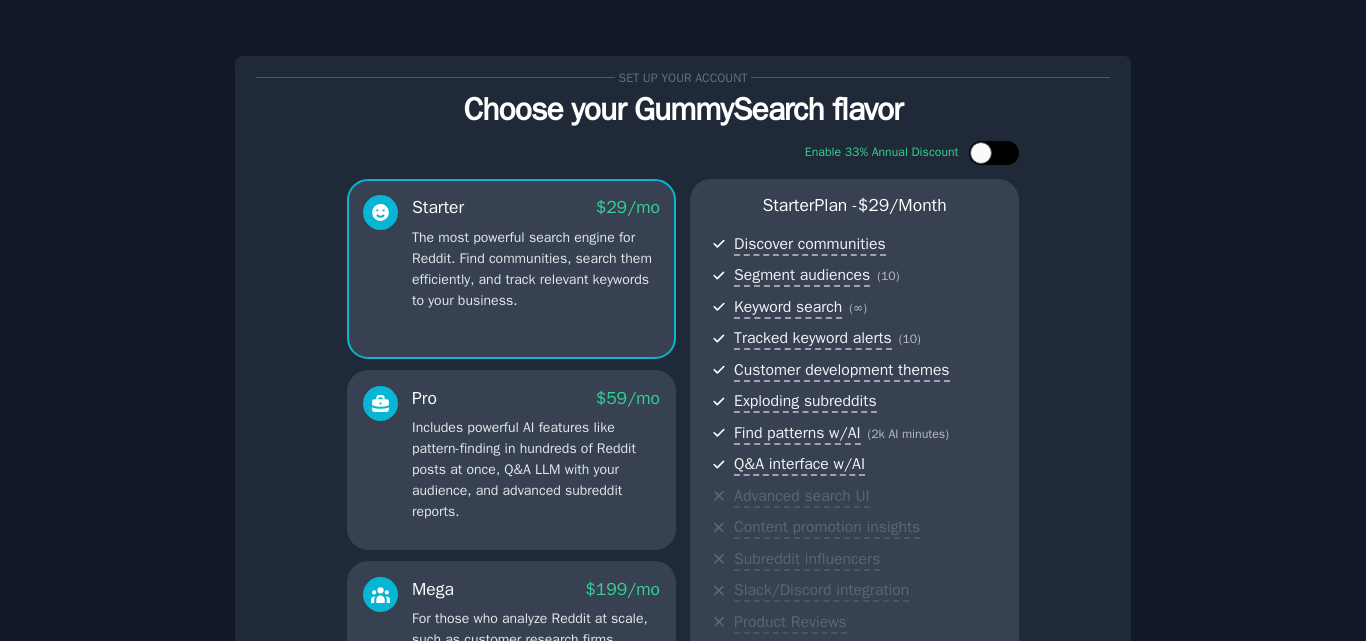 click at bounding box center [981, 153] 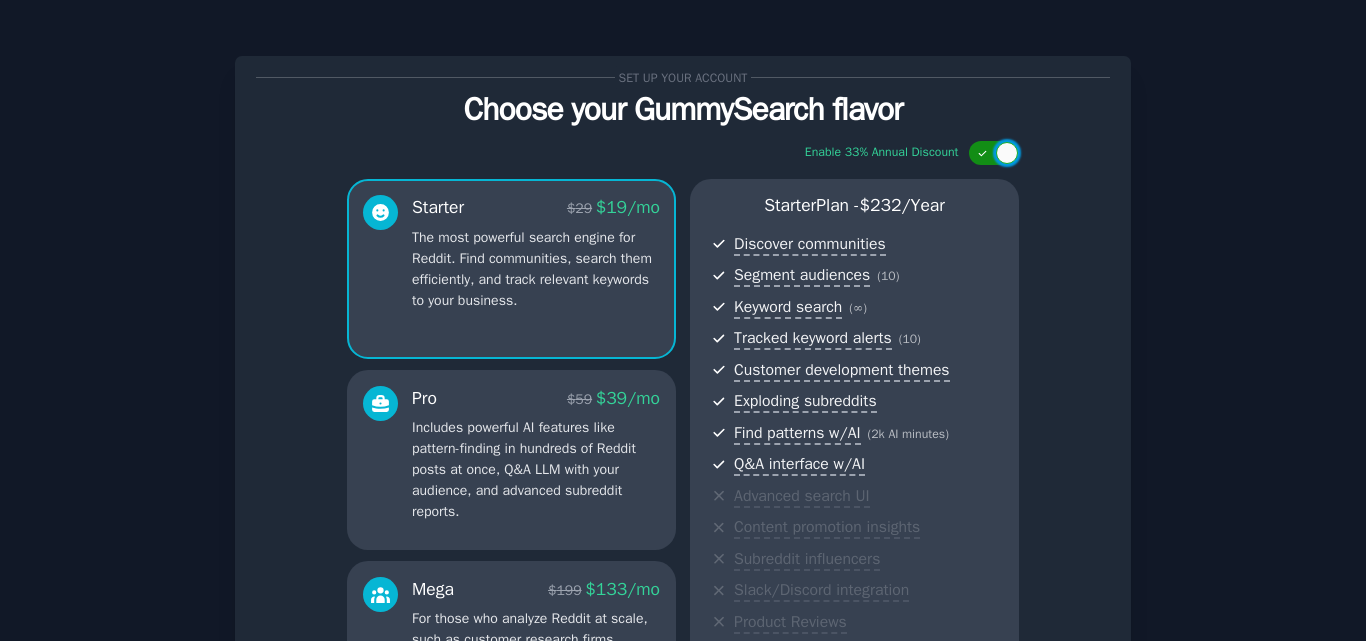 click at bounding box center (984, 153) 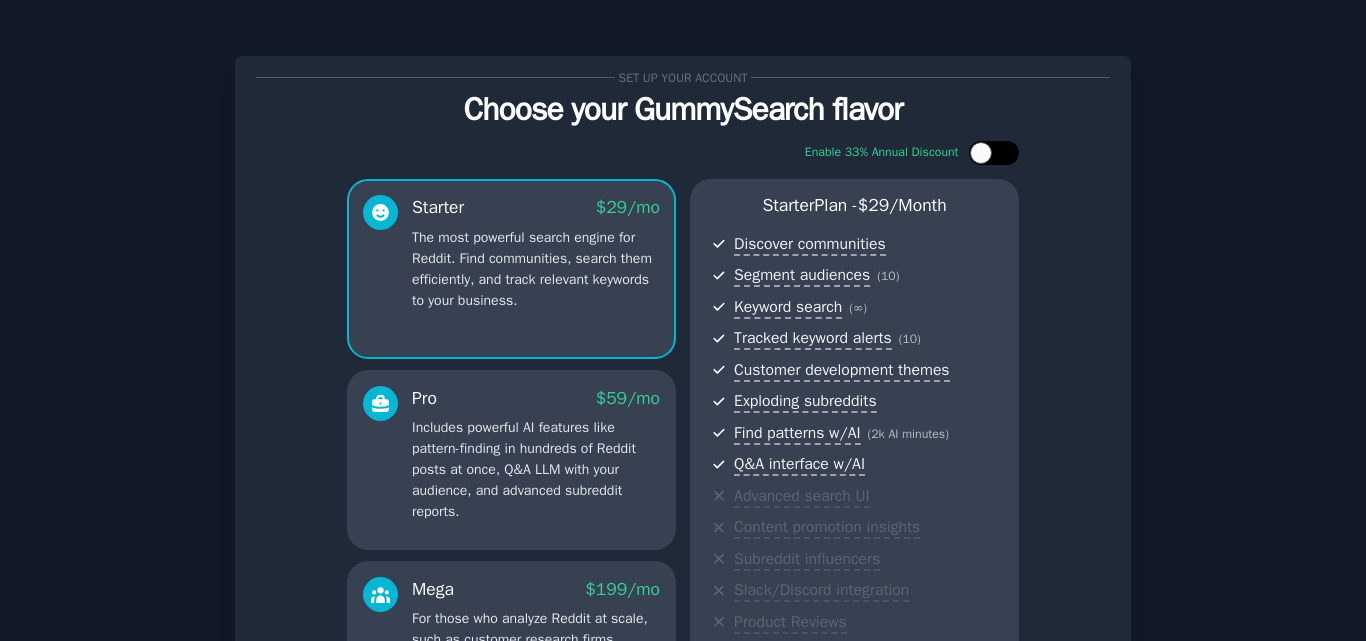 click at bounding box center [981, 153] 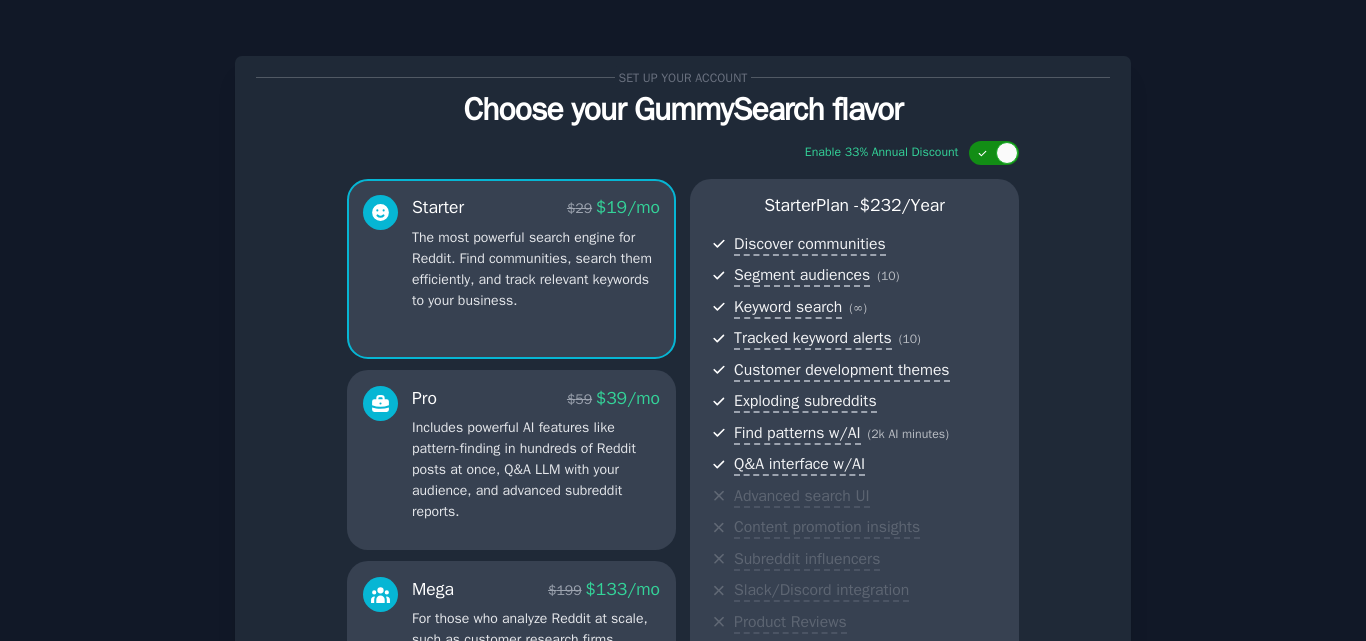click at bounding box center (984, 153) 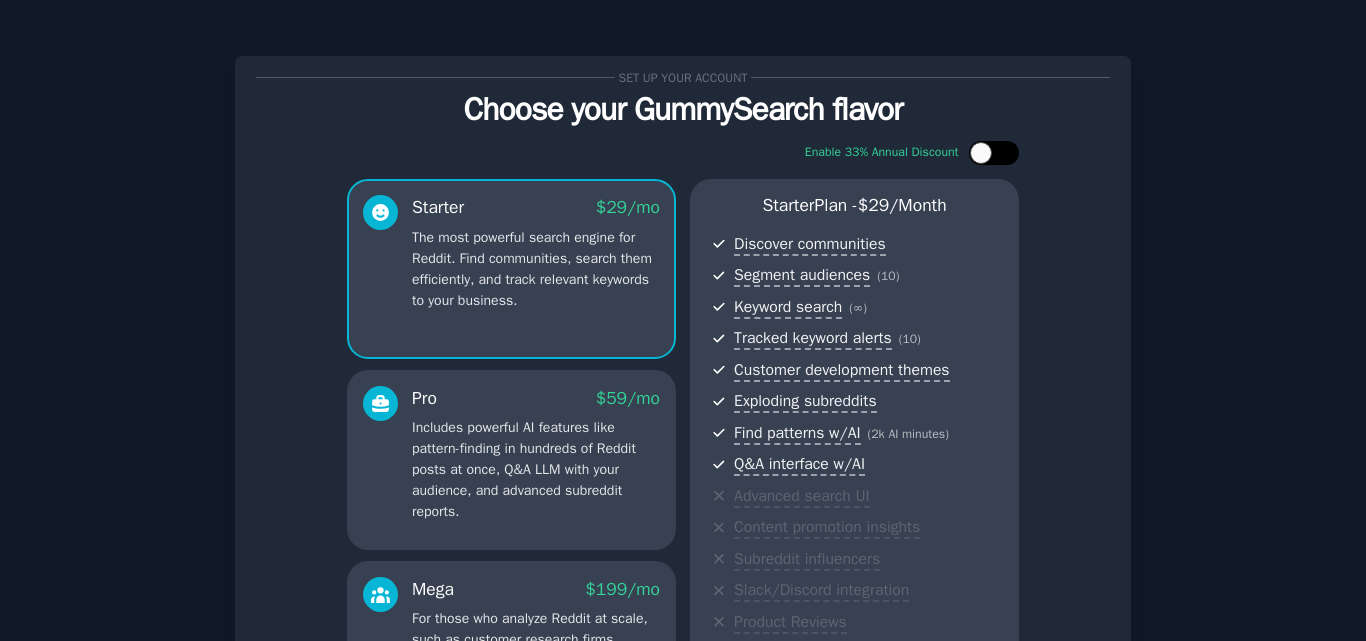 click at bounding box center [981, 153] 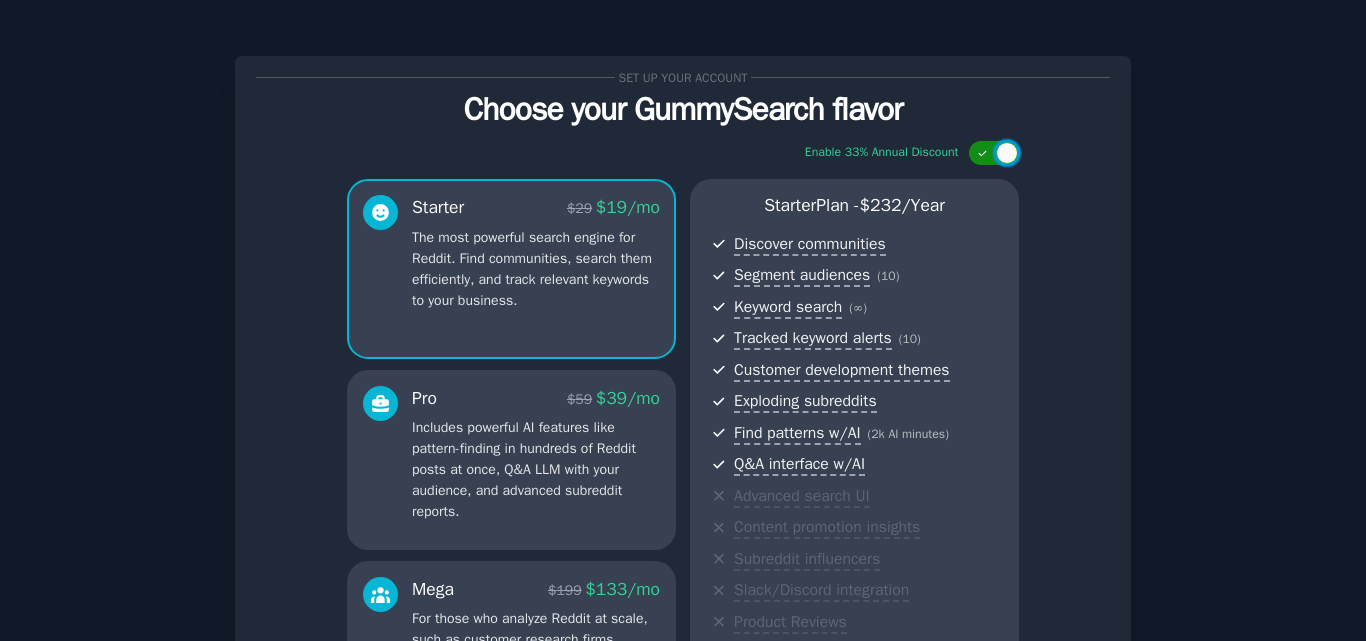 click 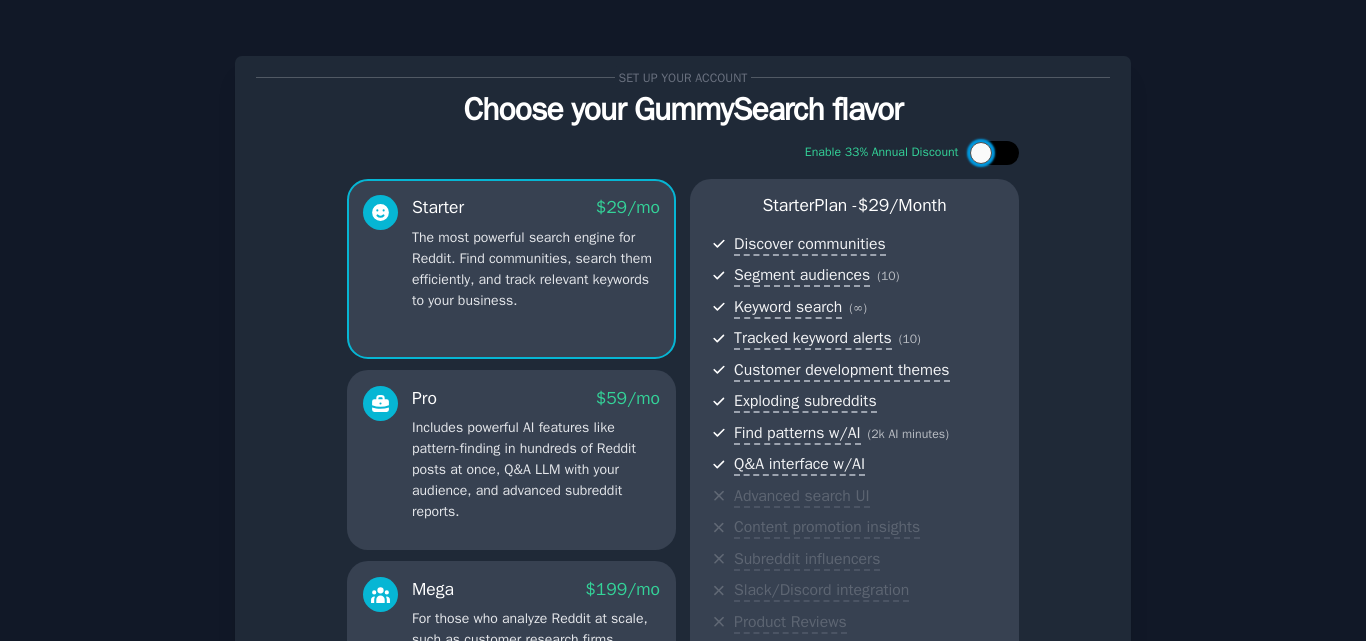 click at bounding box center (981, 153) 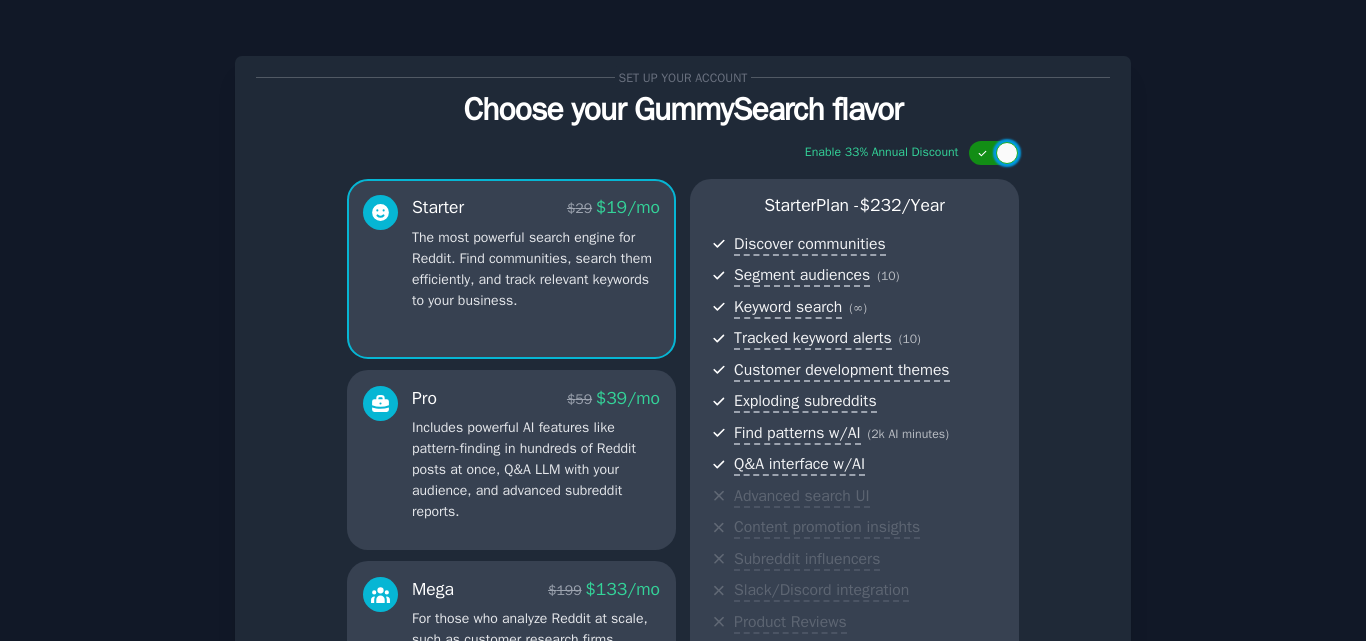click 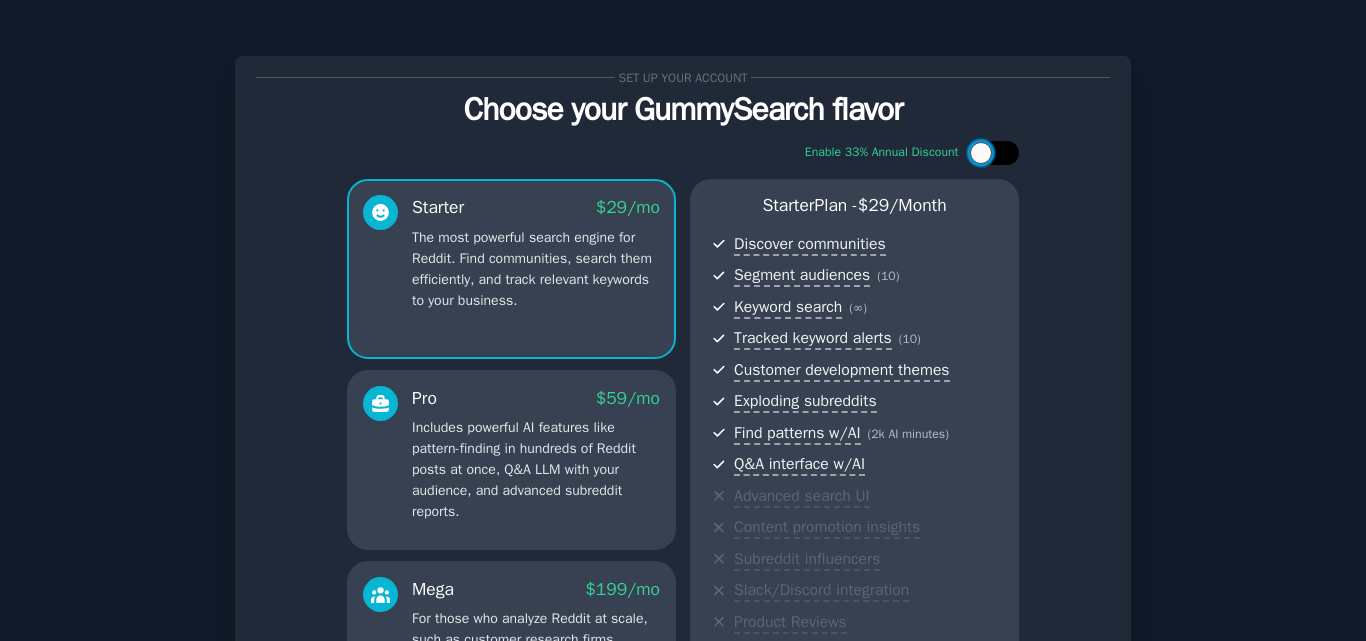 click at bounding box center [981, 153] 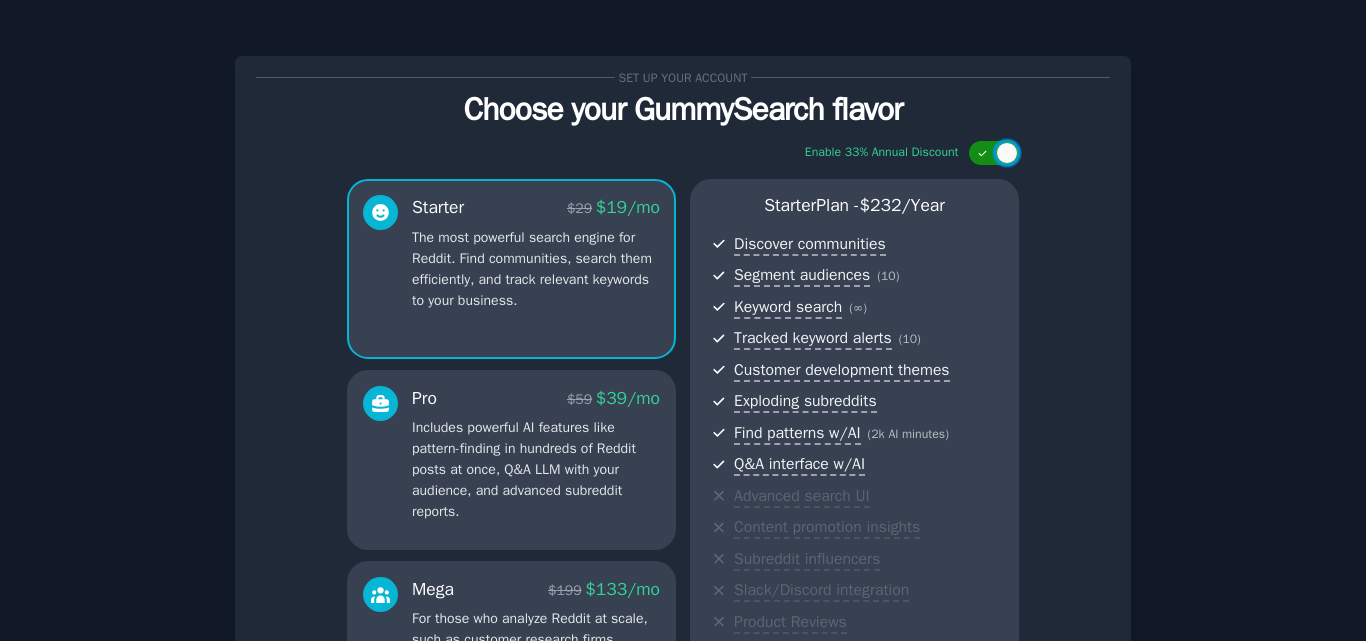 click at bounding box center [994, 153] 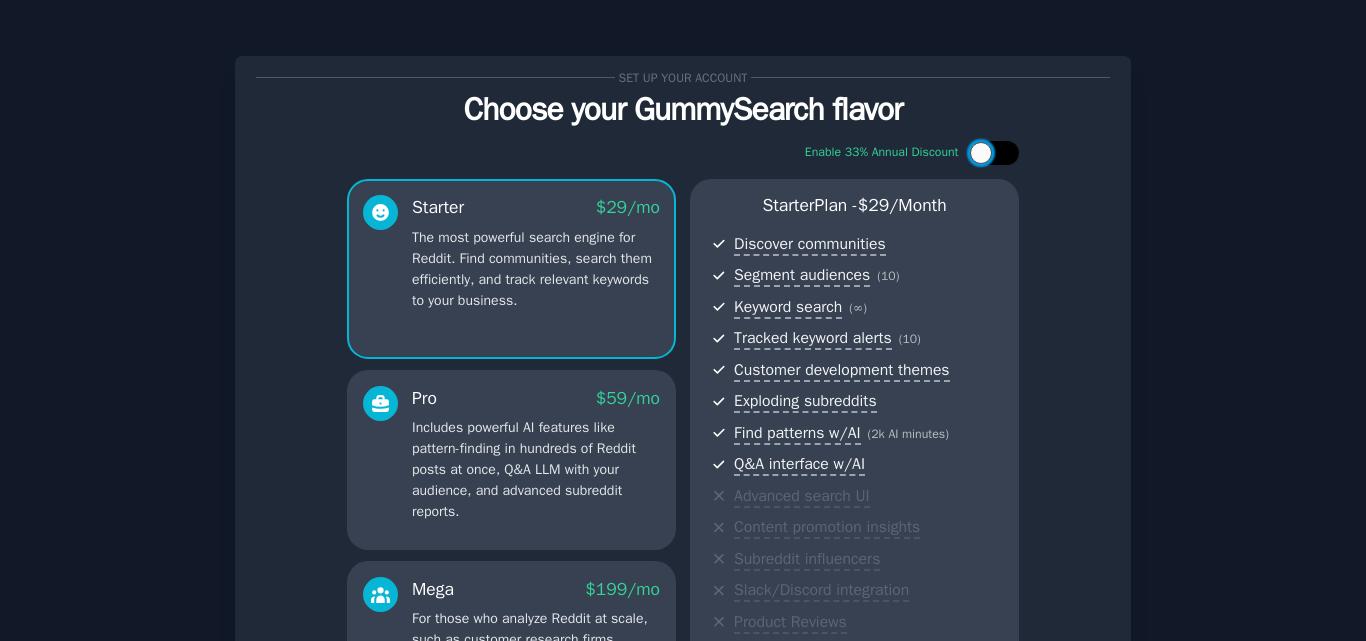 click at bounding box center [981, 153] 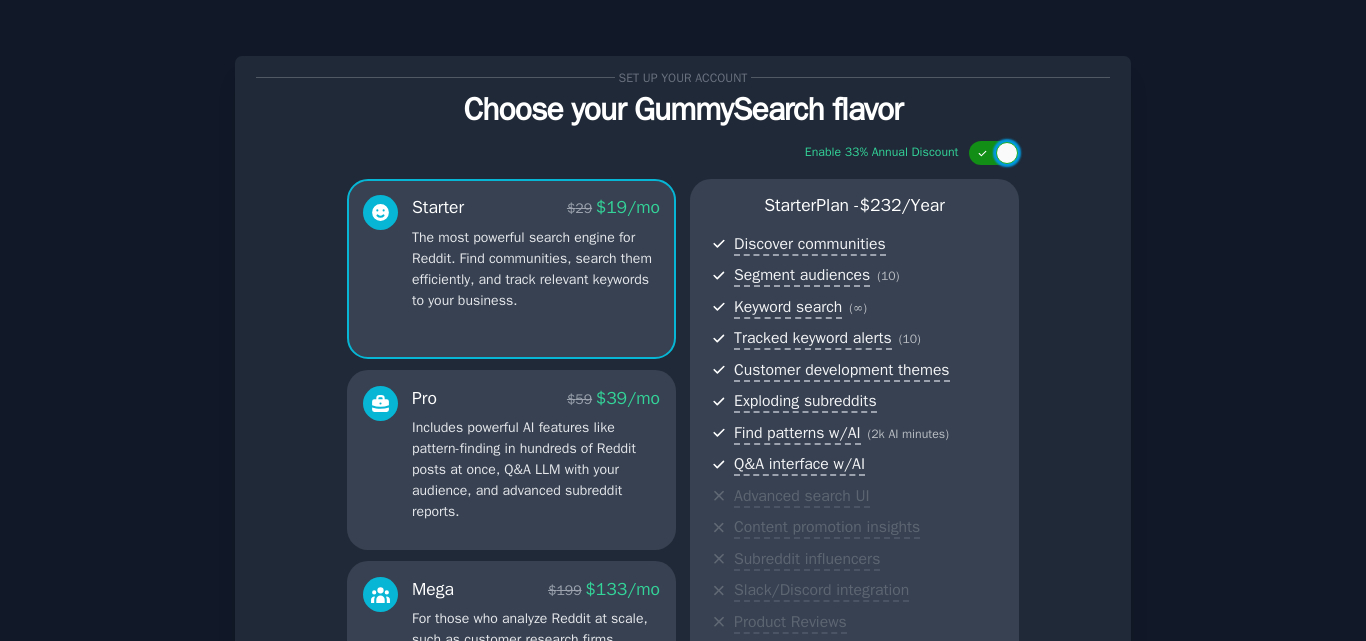 click 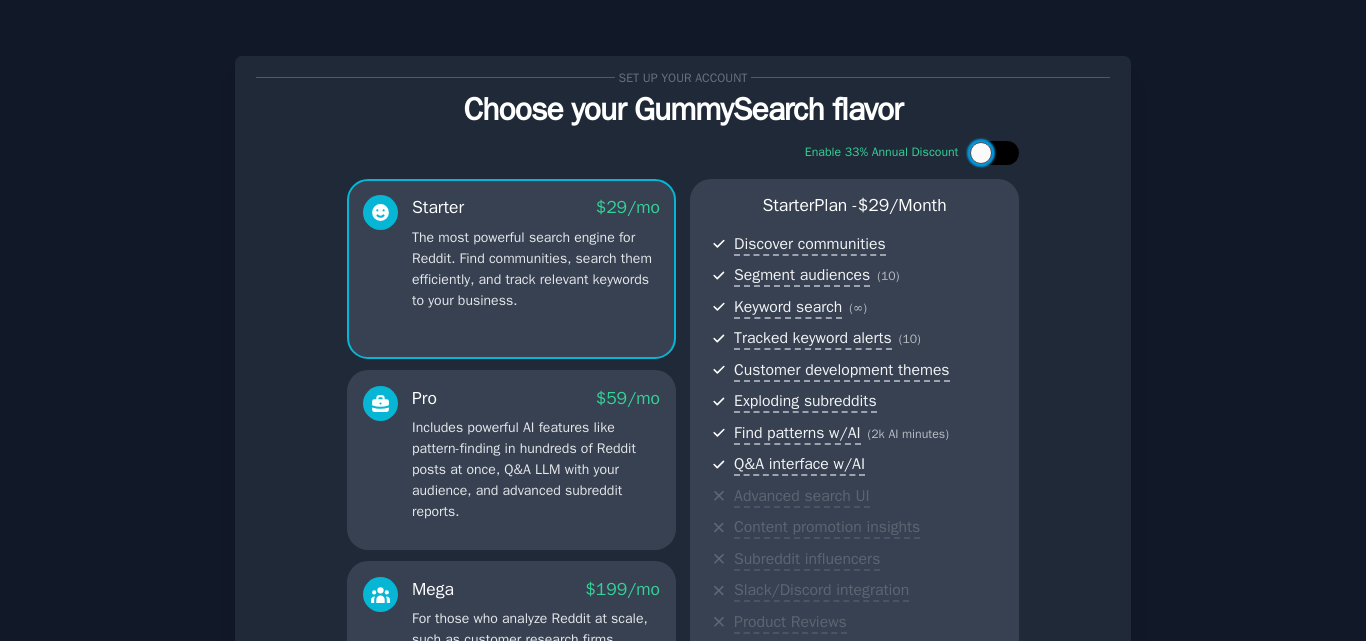 click at bounding box center (981, 153) 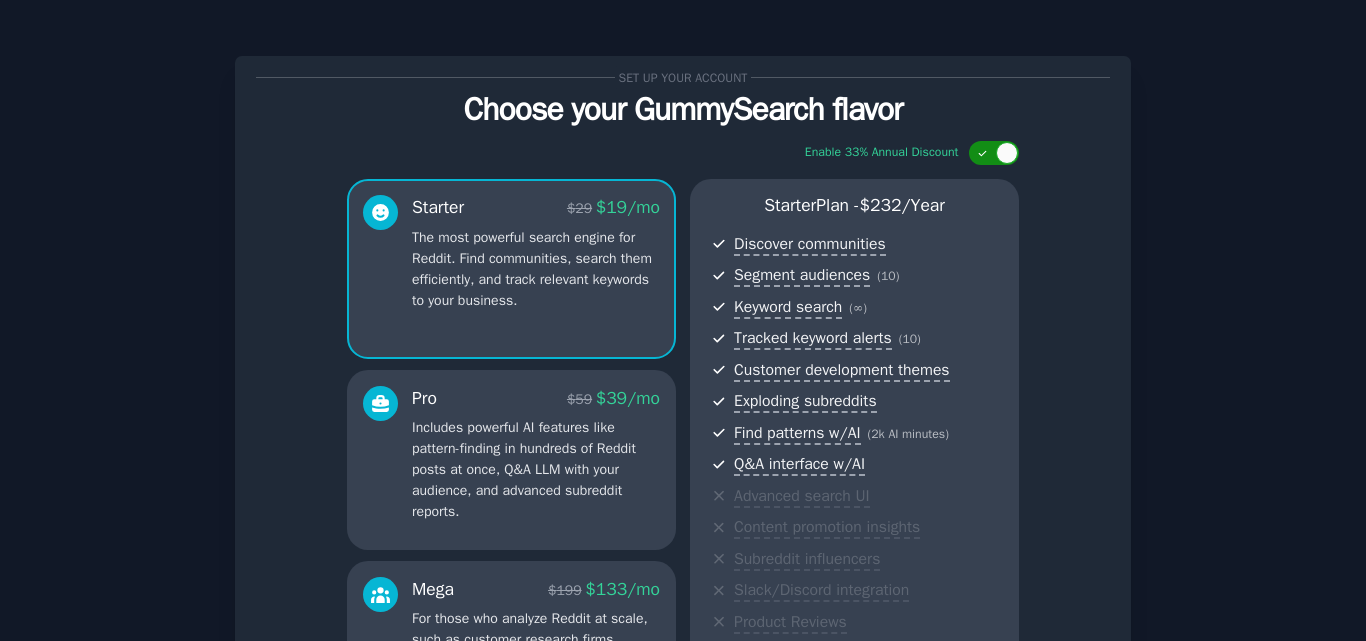 click 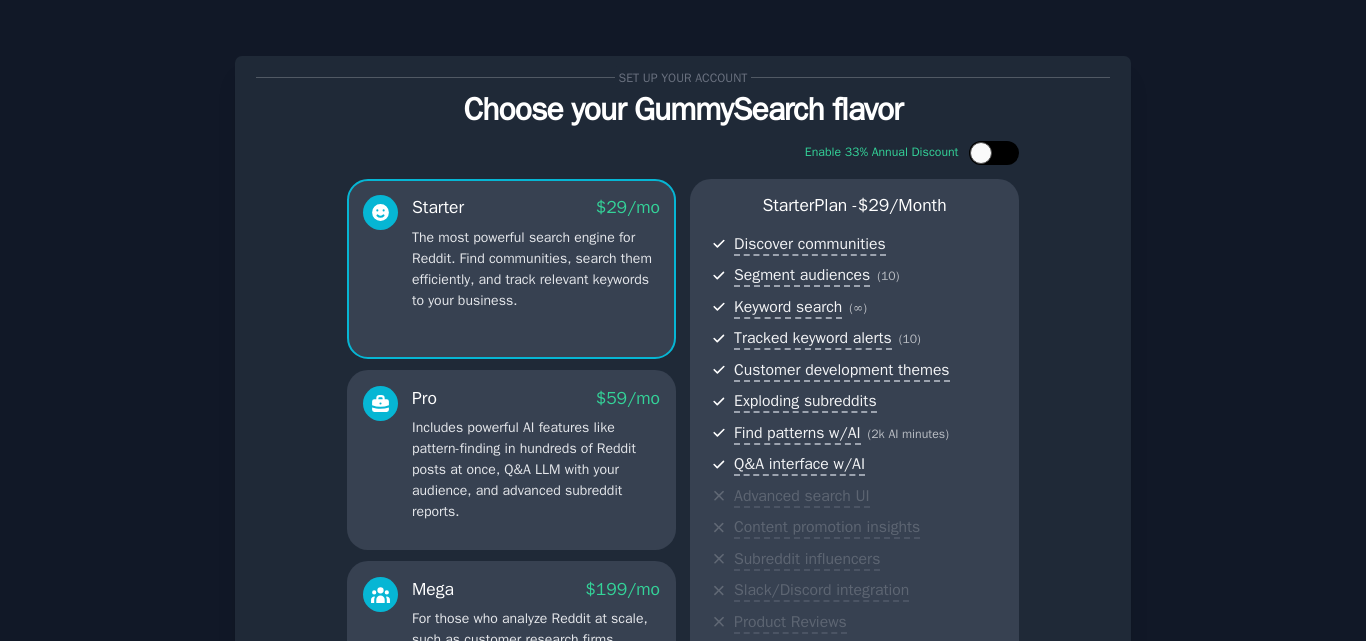 click at bounding box center [981, 153] 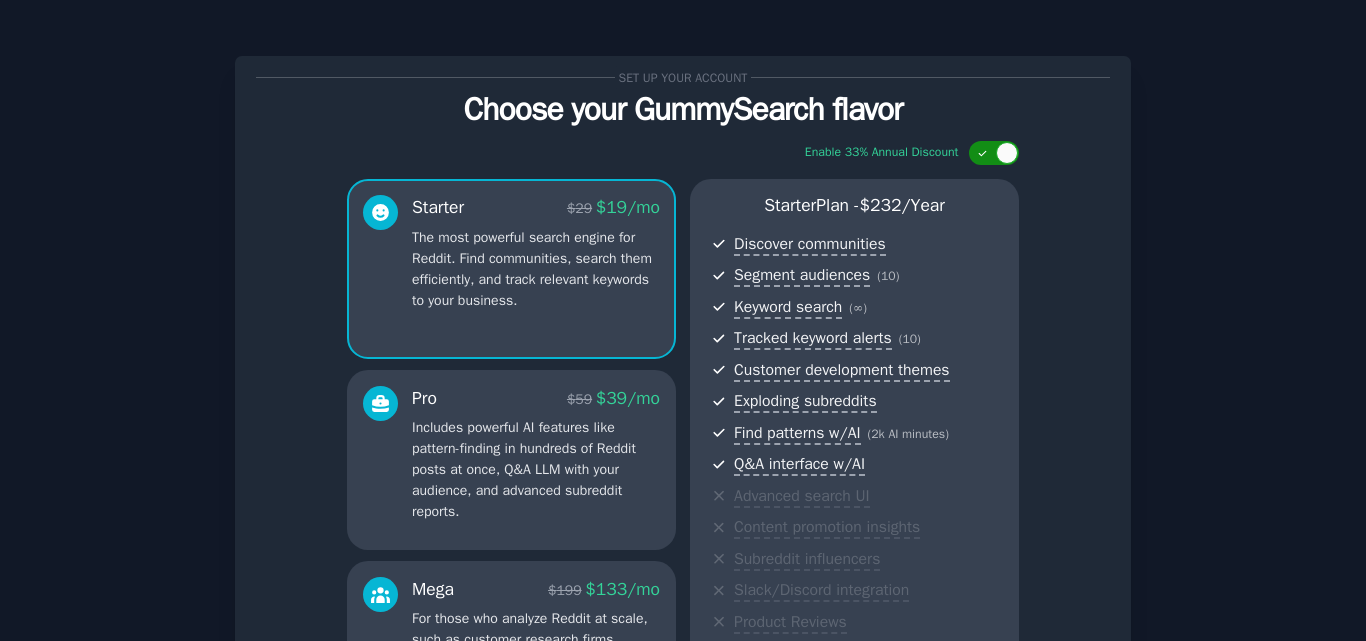 click at bounding box center [994, 153] 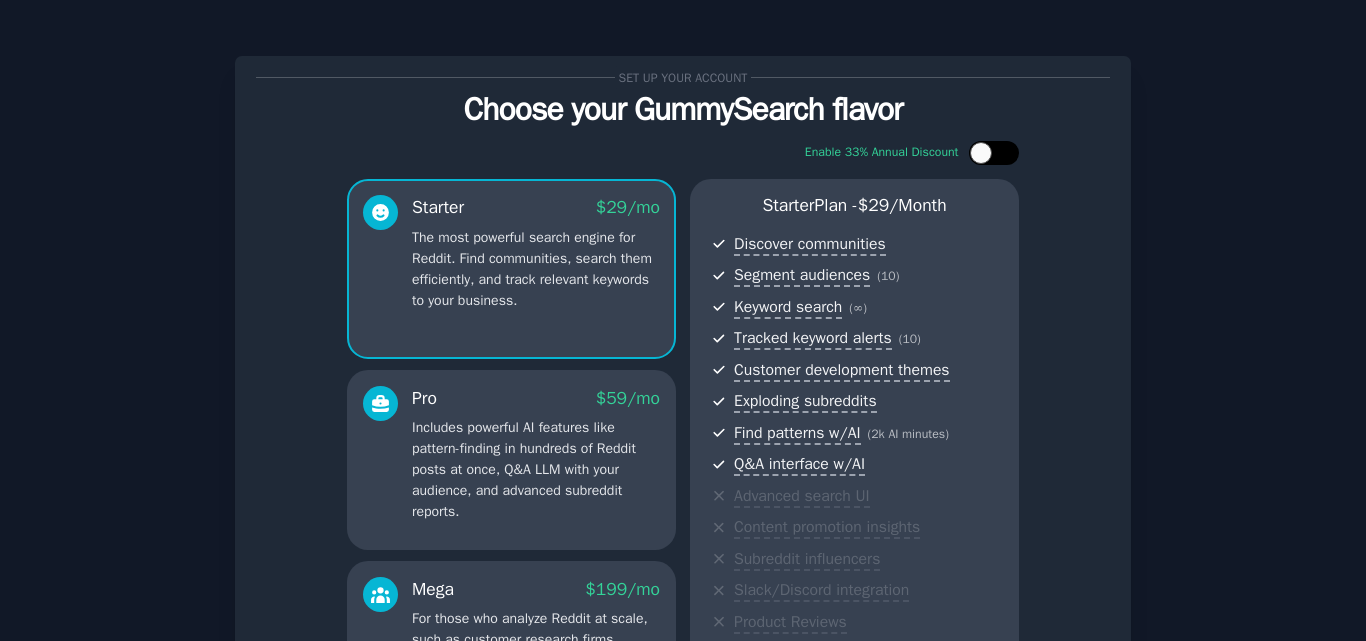 click at bounding box center [981, 153] 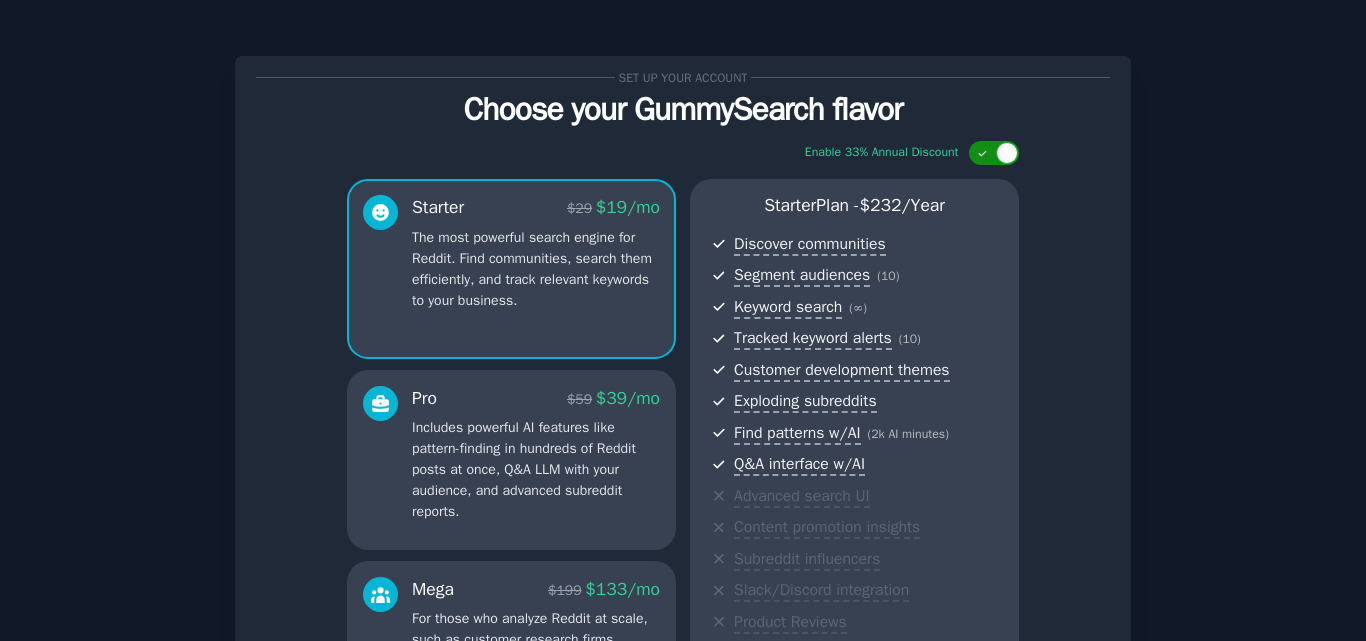 click 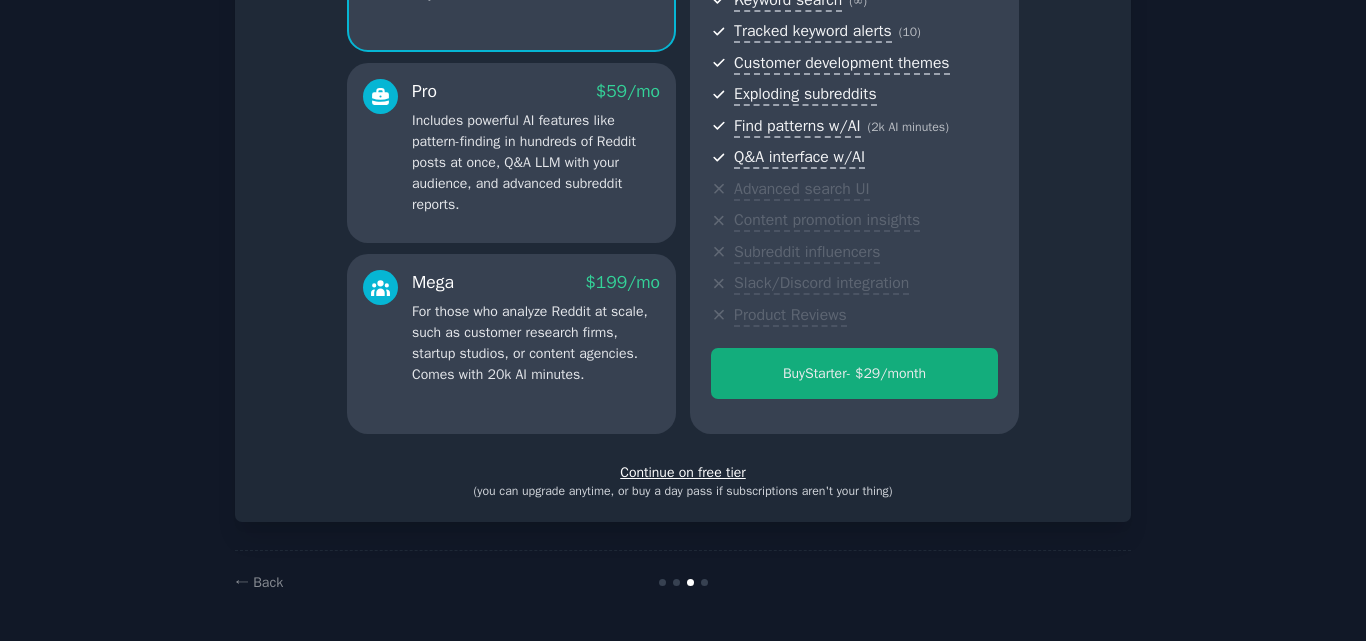 scroll, scrollTop: 308, scrollLeft: 0, axis: vertical 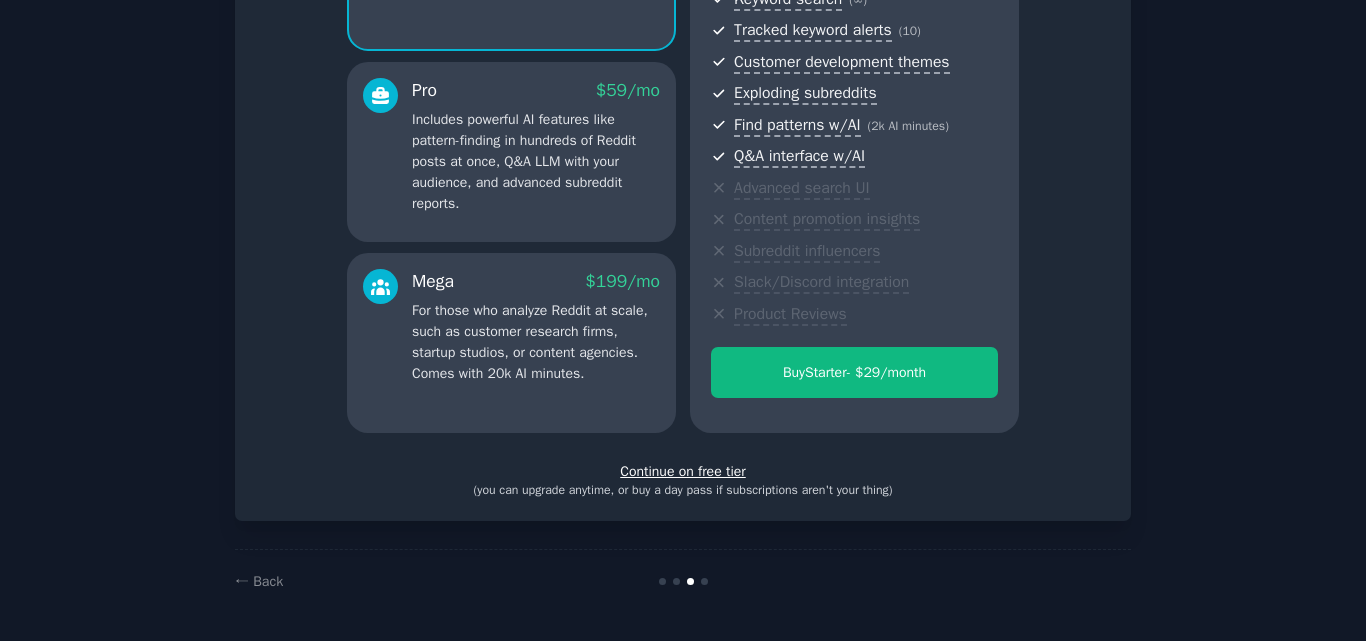 click at bounding box center [704, 581] 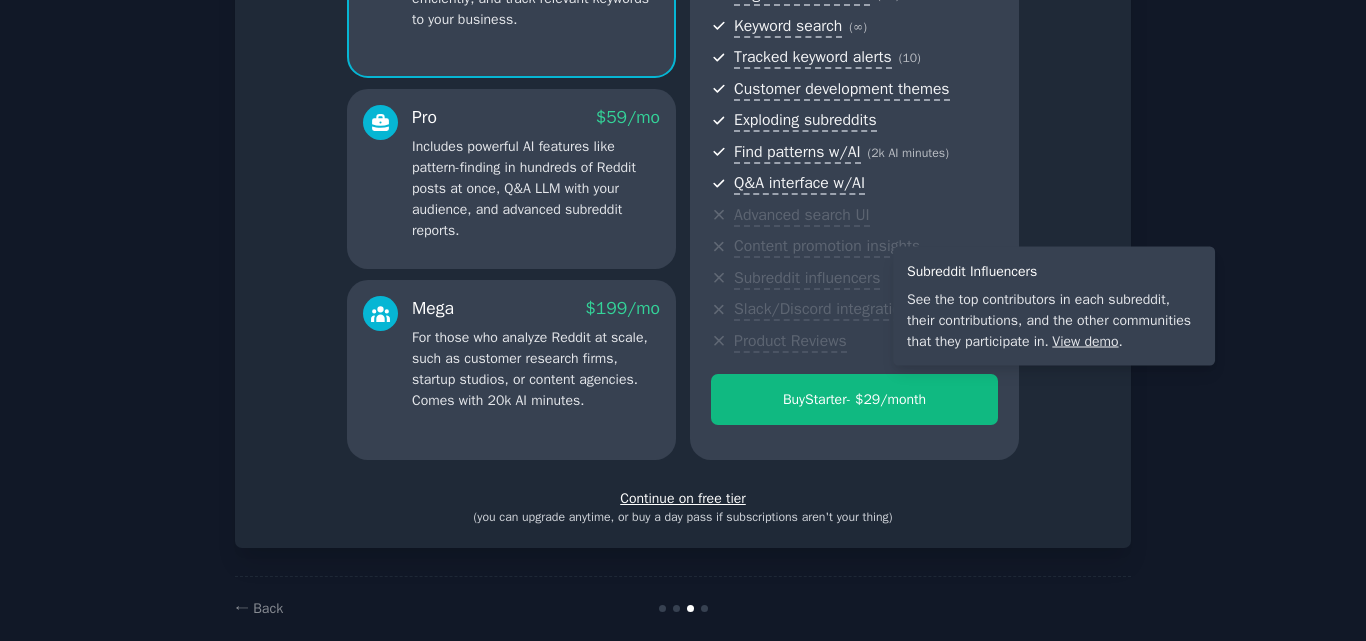 scroll, scrollTop: 300, scrollLeft: 0, axis: vertical 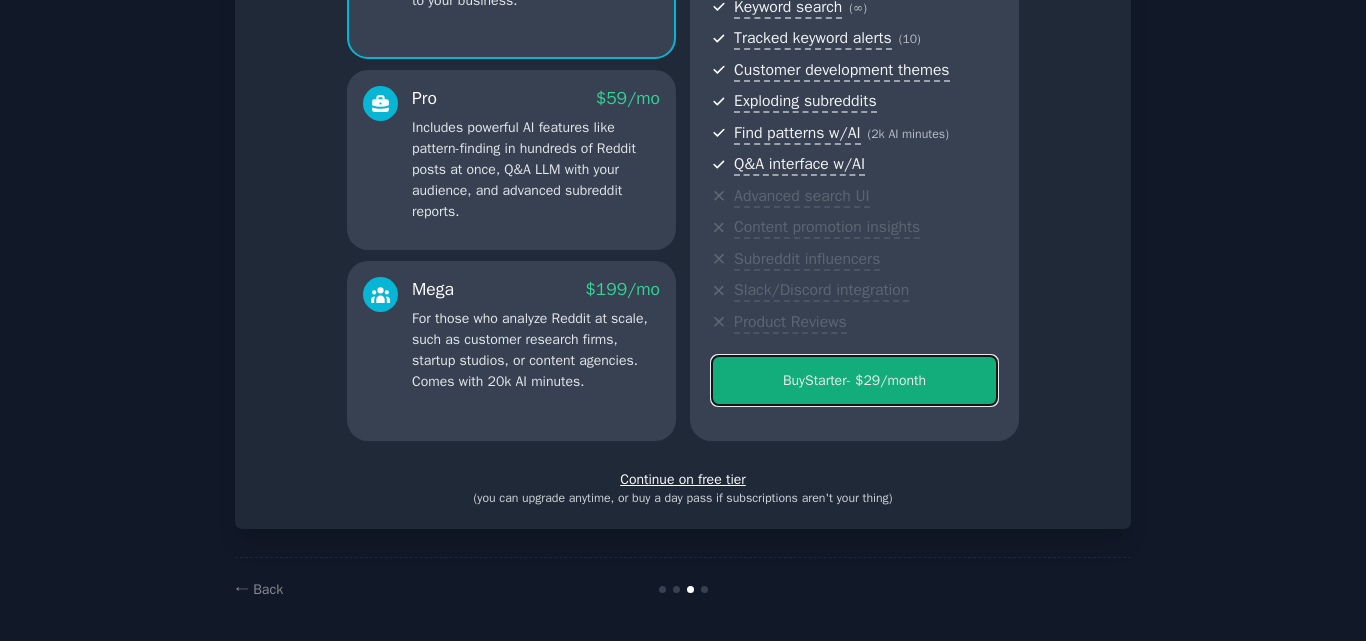 click on "Buy  Starter  - $ 29 /month" at bounding box center (854, 380) 